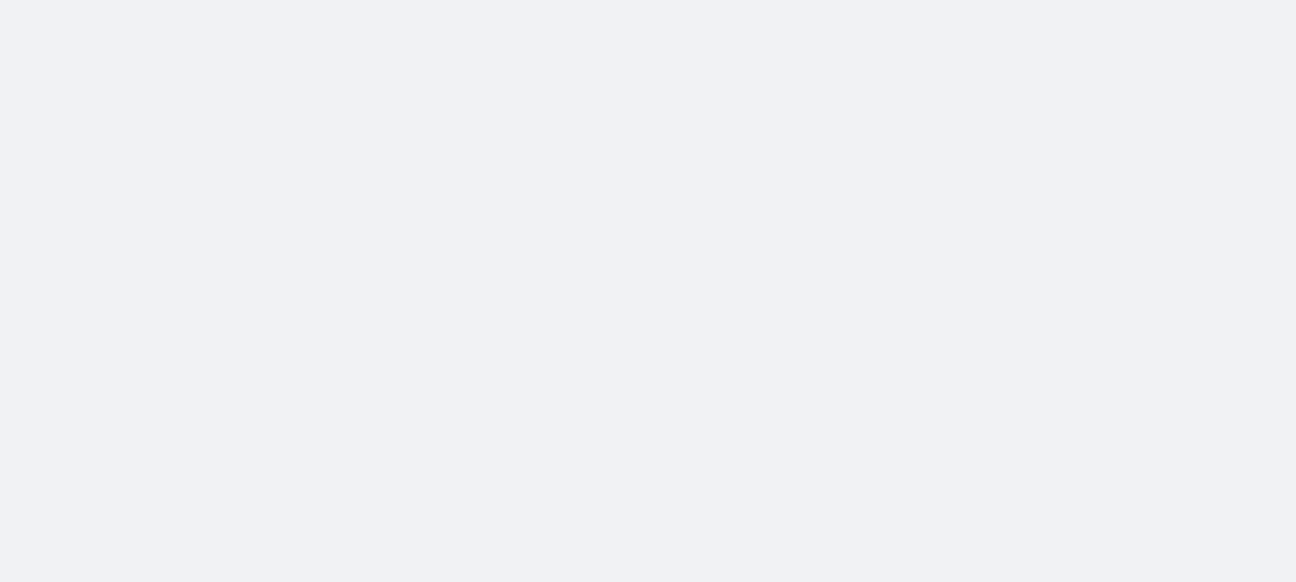 scroll, scrollTop: 0, scrollLeft: 0, axis: both 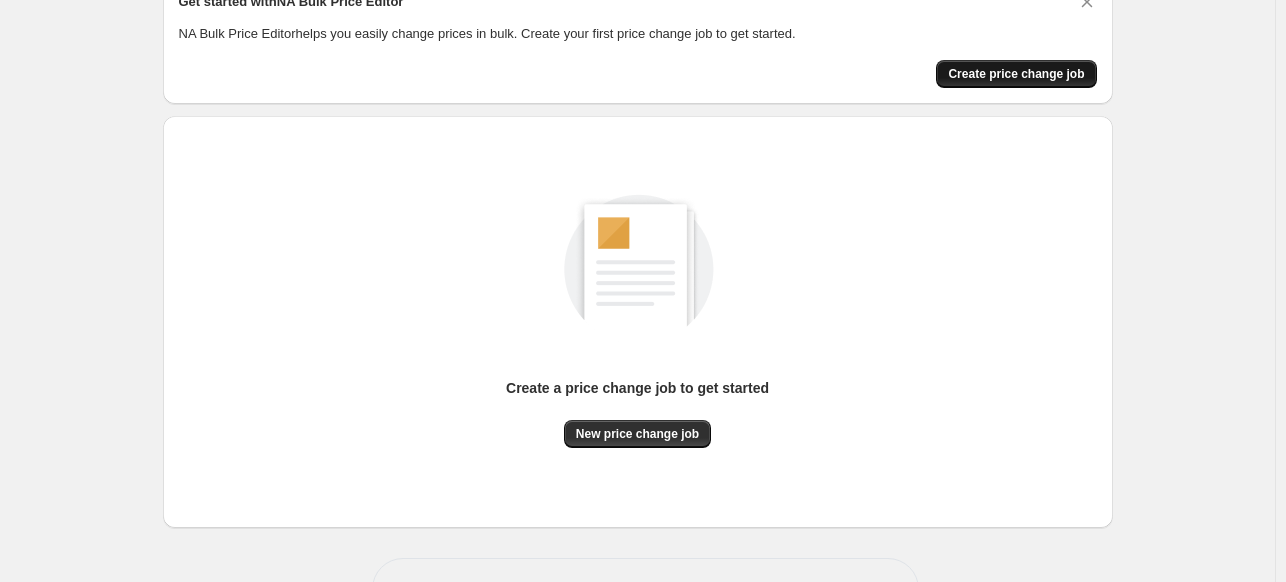 click on "Create price change job" at bounding box center (1016, 74) 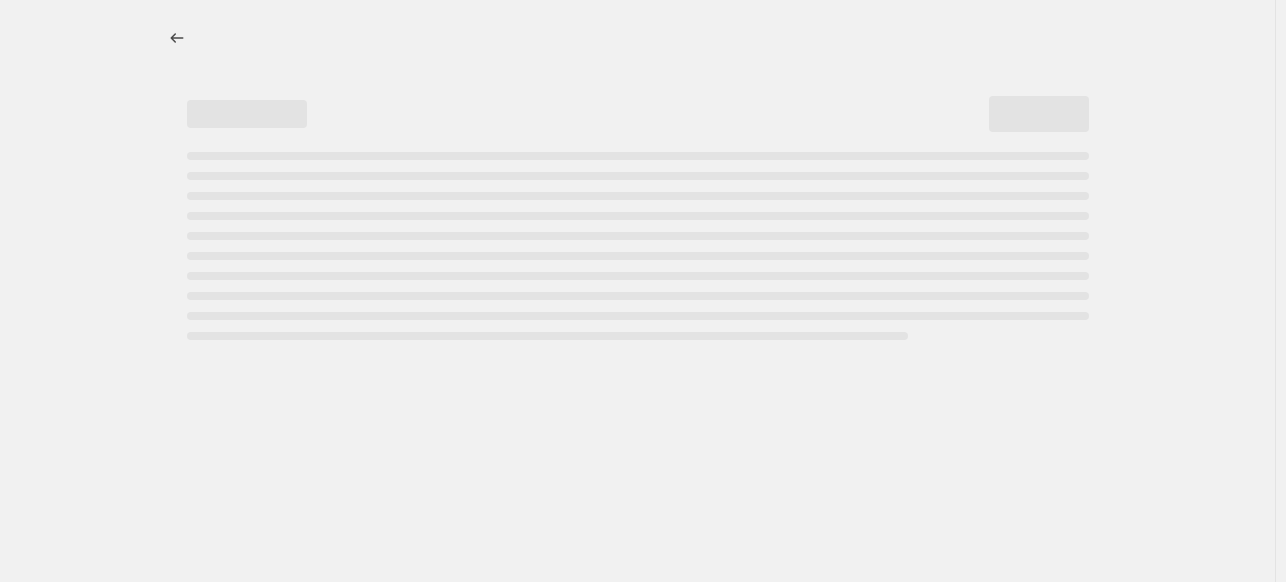 select on "percentage" 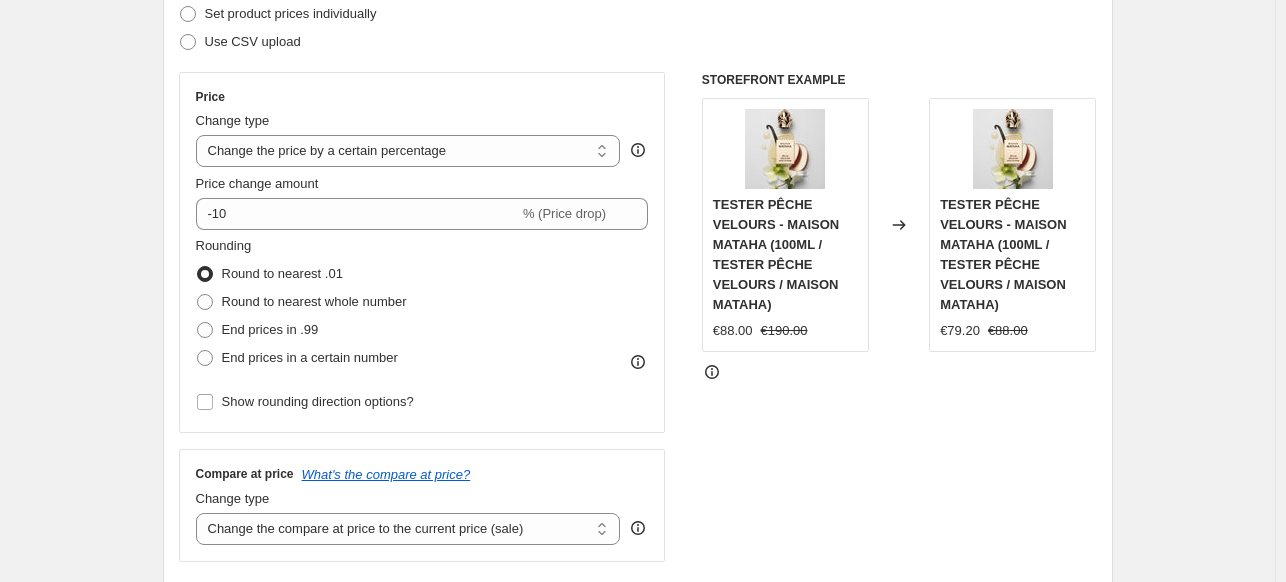 scroll, scrollTop: 299, scrollLeft: 0, axis: vertical 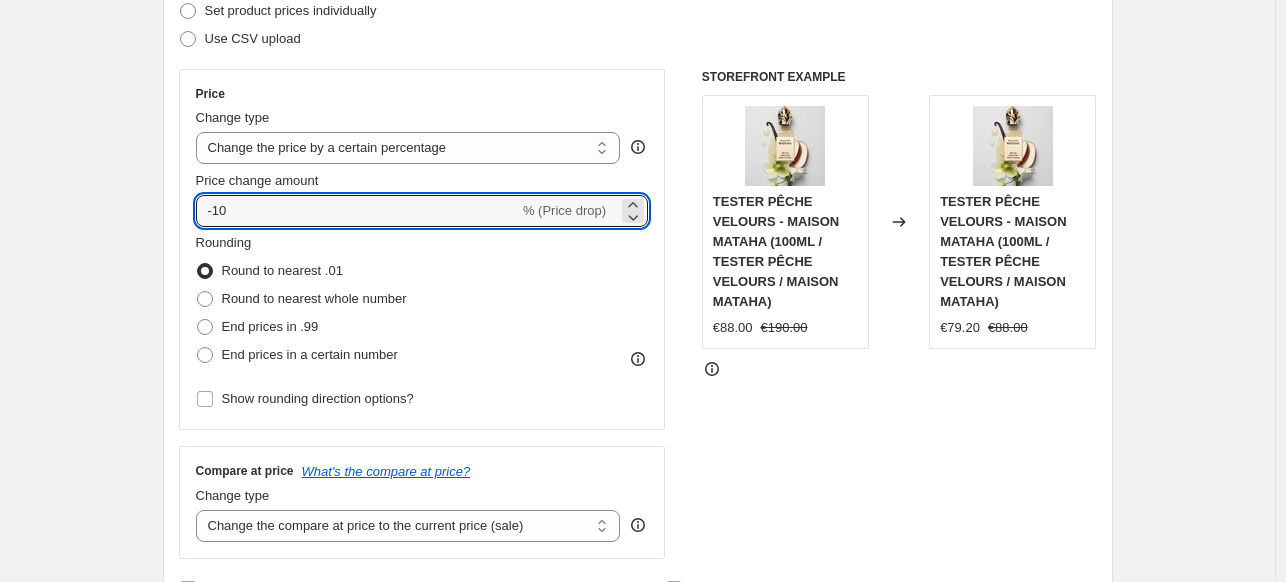 drag, startPoint x: 504, startPoint y: 203, endPoint x: 416, endPoint y: 175, distance: 92.34717 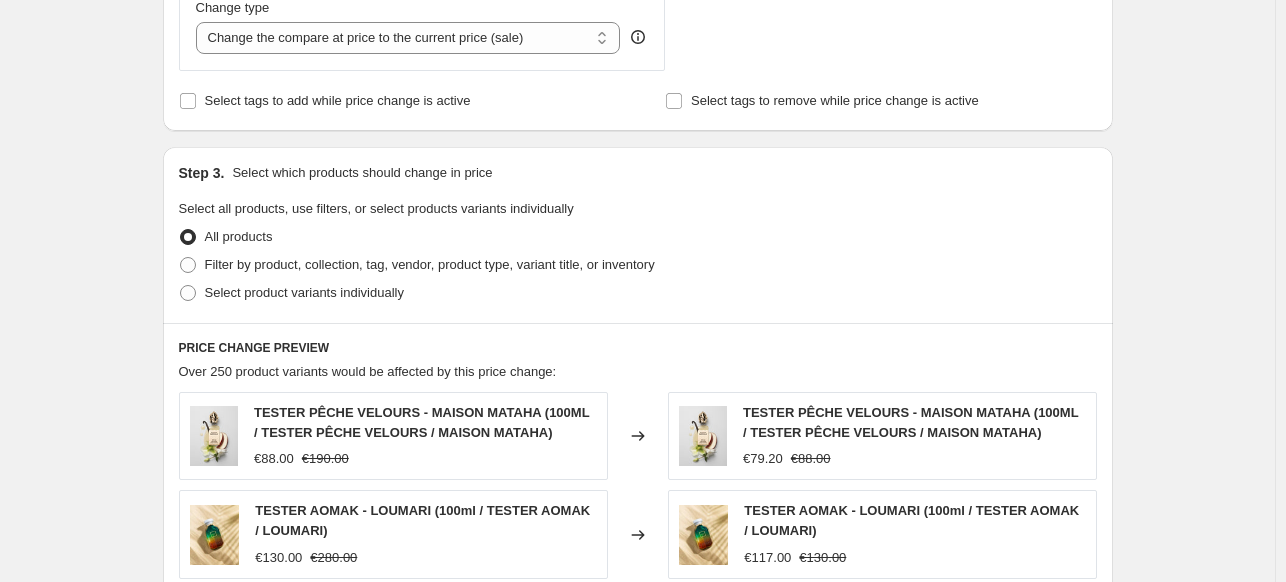 scroll, scrollTop: 789, scrollLeft: 0, axis: vertical 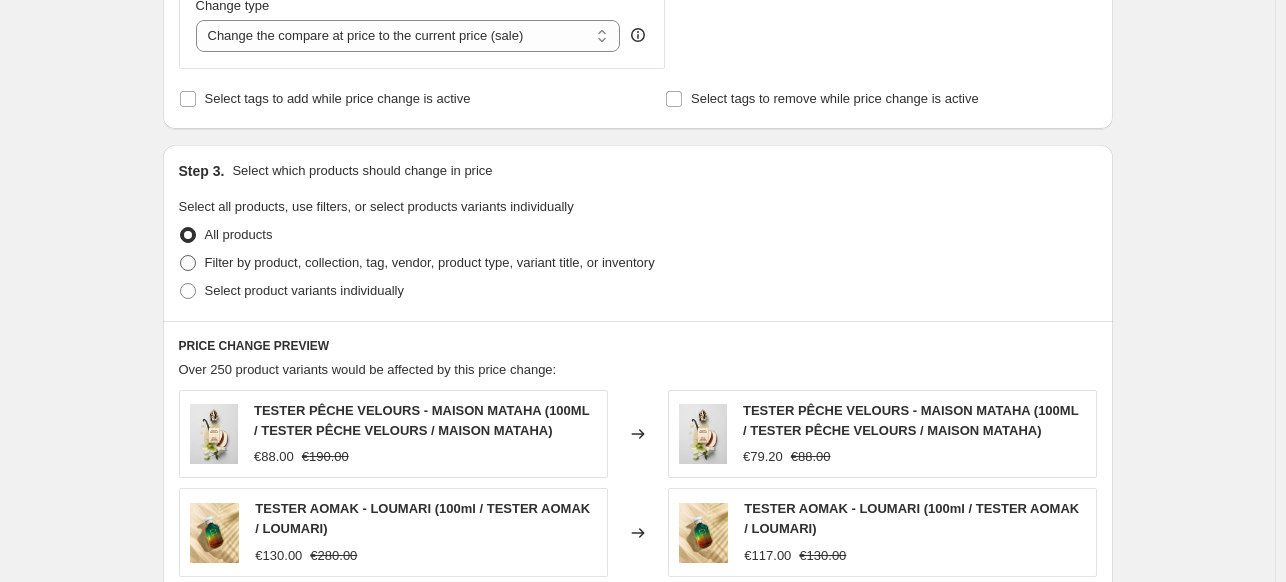 click on "Filter by product, collection, tag, vendor, product type, variant title, or inventory" at bounding box center [430, 262] 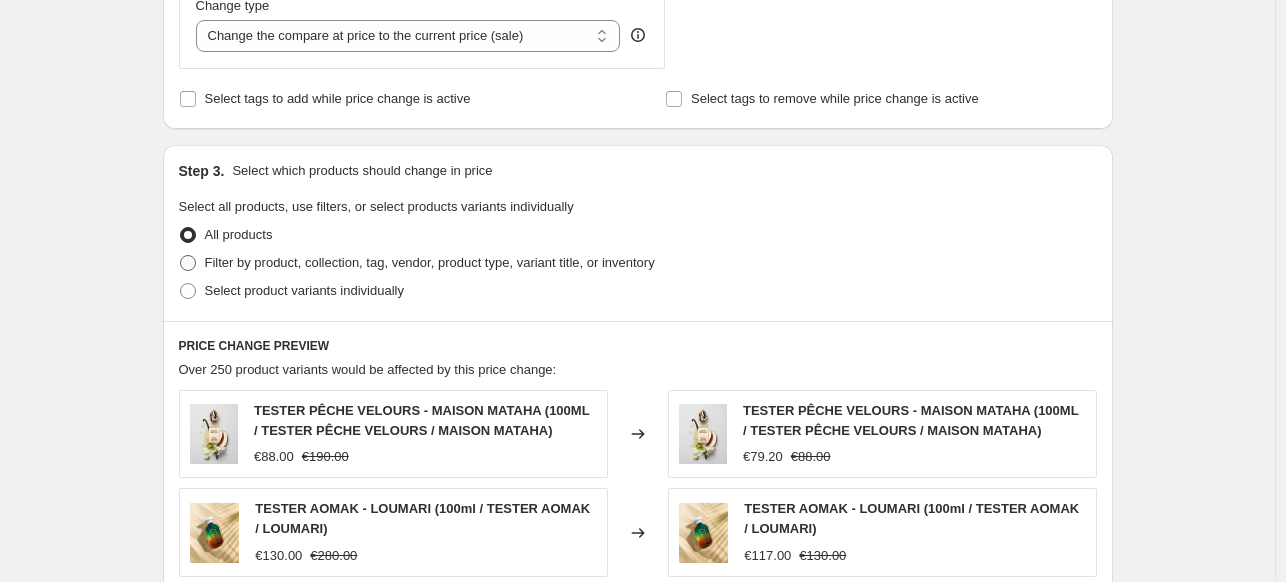 radio on "true" 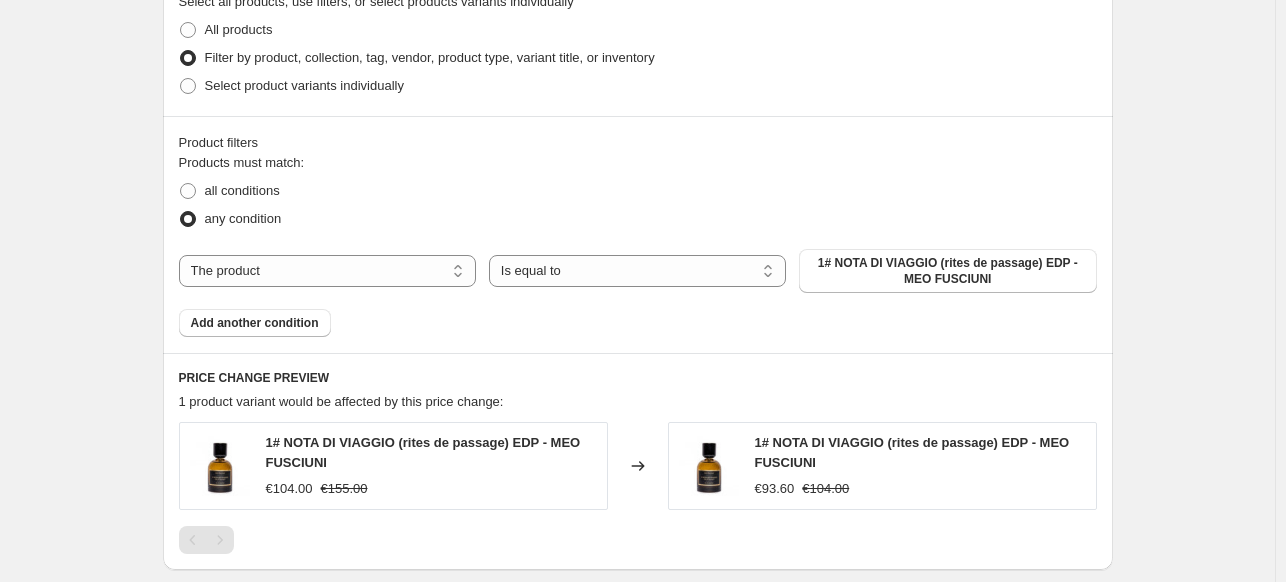 scroll, scrollTop: 1027, scrollLeft: 0, axis: vertical 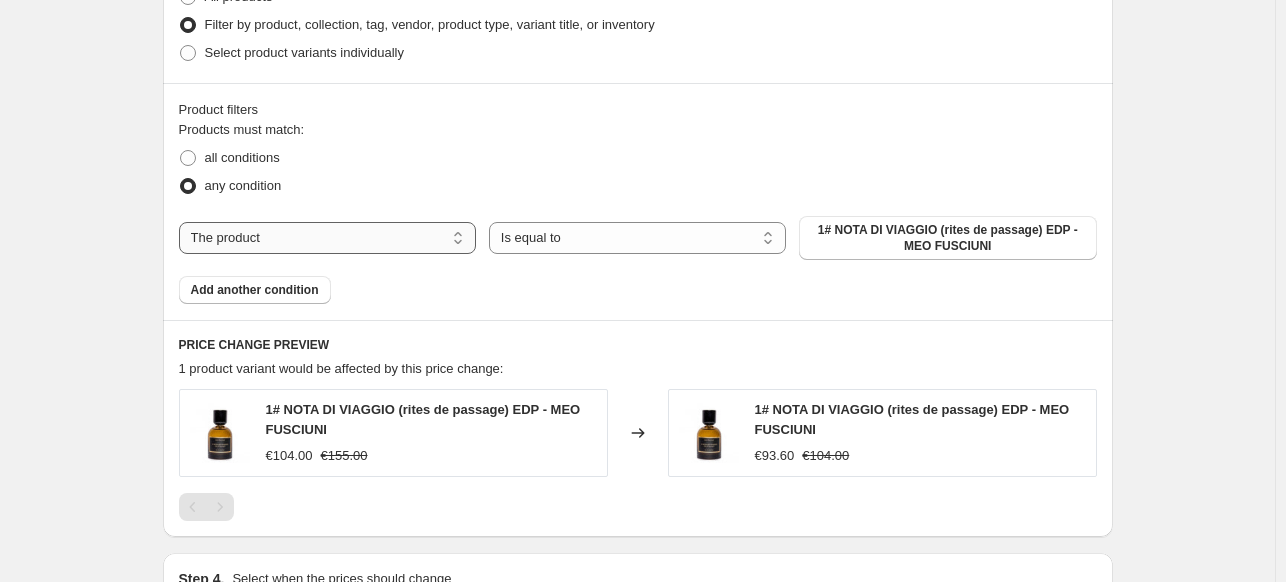 click on "The product The product's collection The product's tag The product's vendor The product's type The product's status The variant's title Inventory quantity" at bounding box center (327, 238) 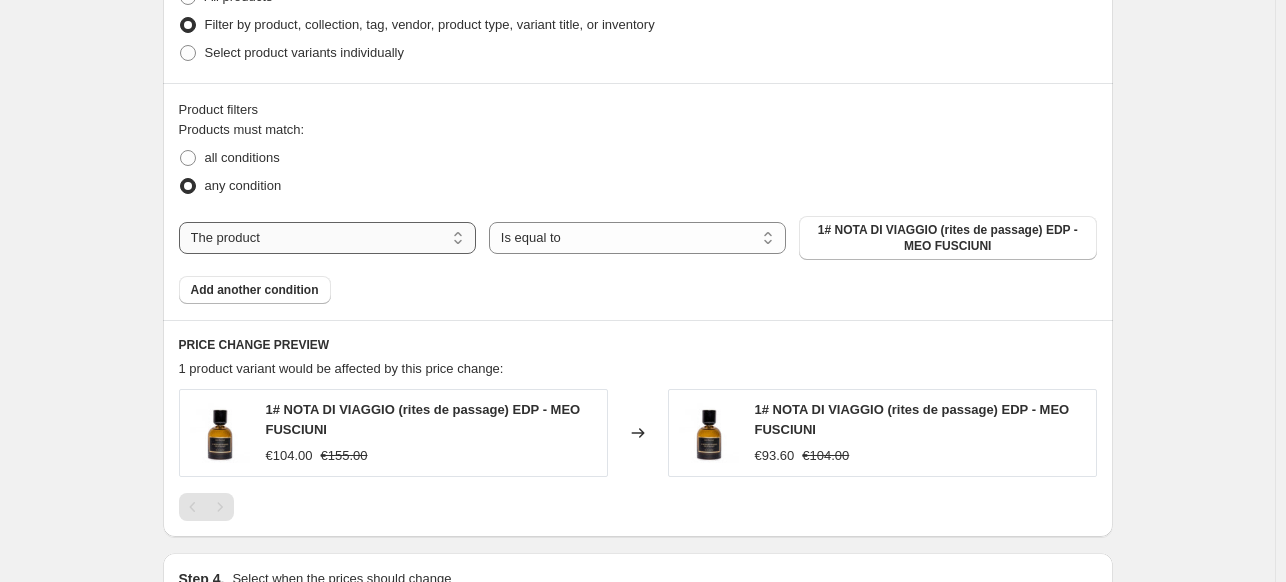 drag, startPoint x: 407, startPoint y: 232, endPoint x: 437, endPoint y: 240, distance: 31.04835 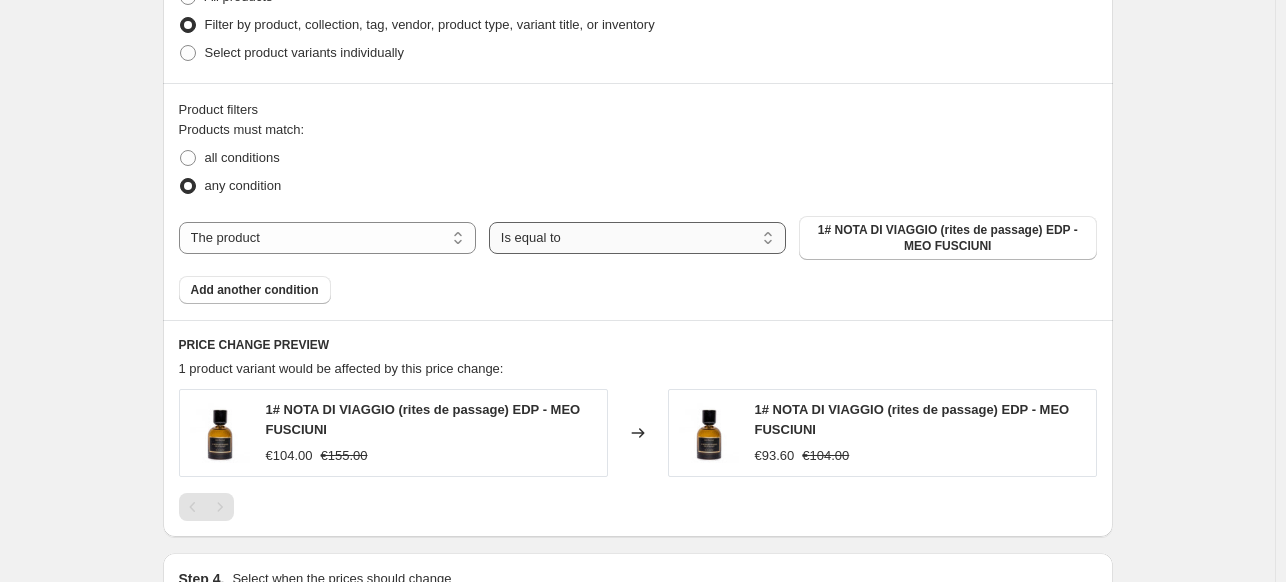click on "Is equal to Is not equal to" at bounding box center (637, 238) 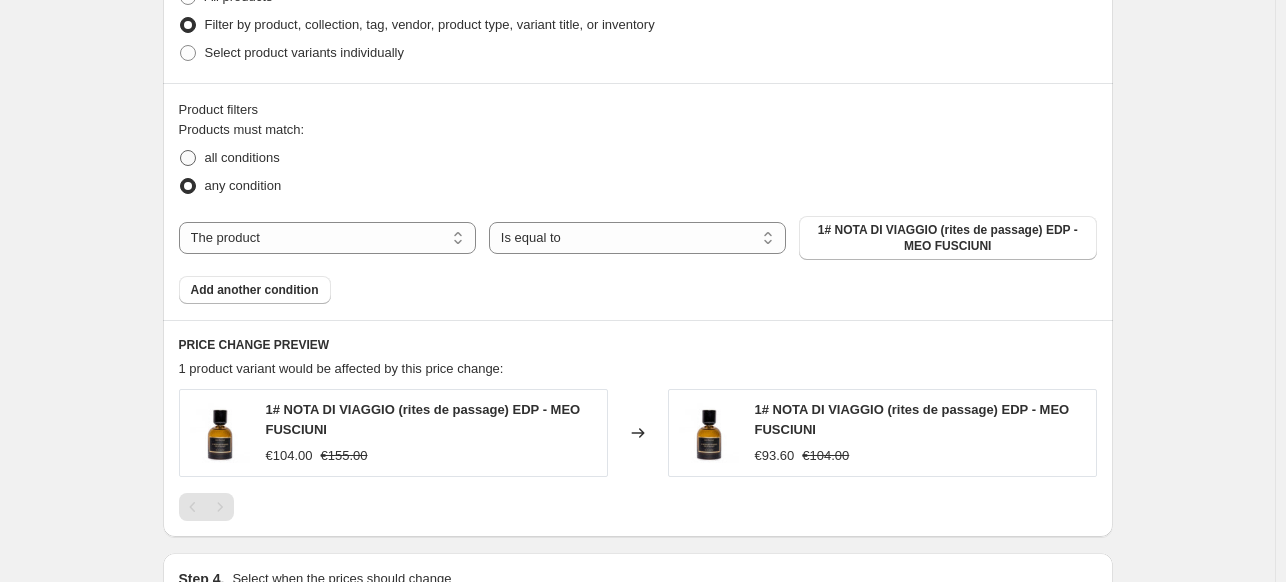 click on "all conditions" at bounding box center [242, 157] 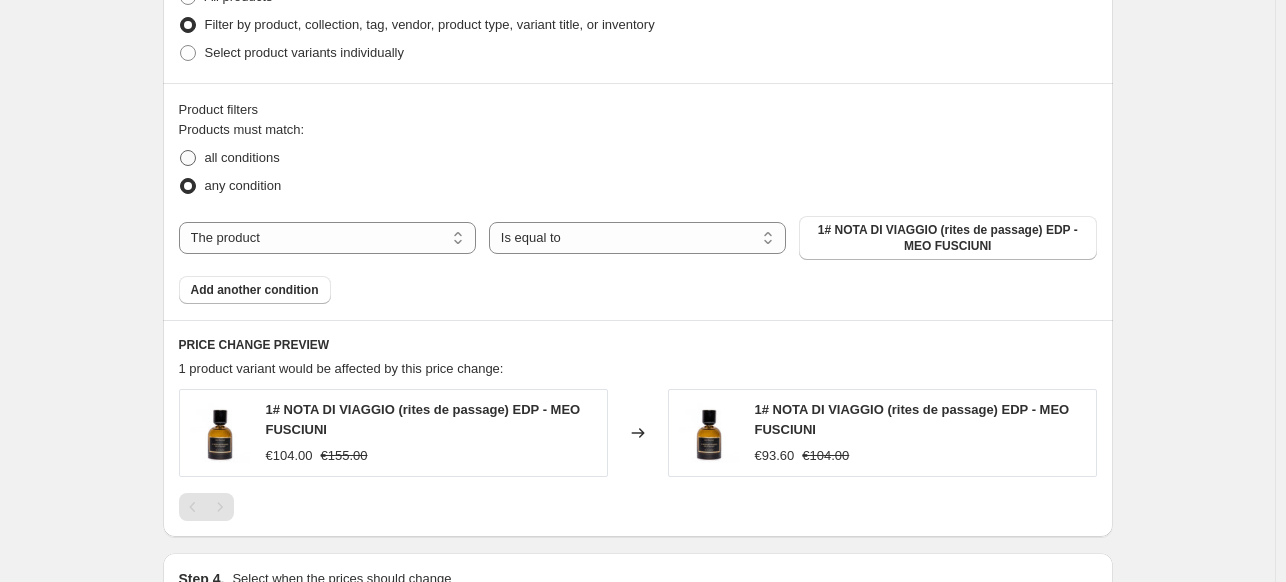 radio on "true" 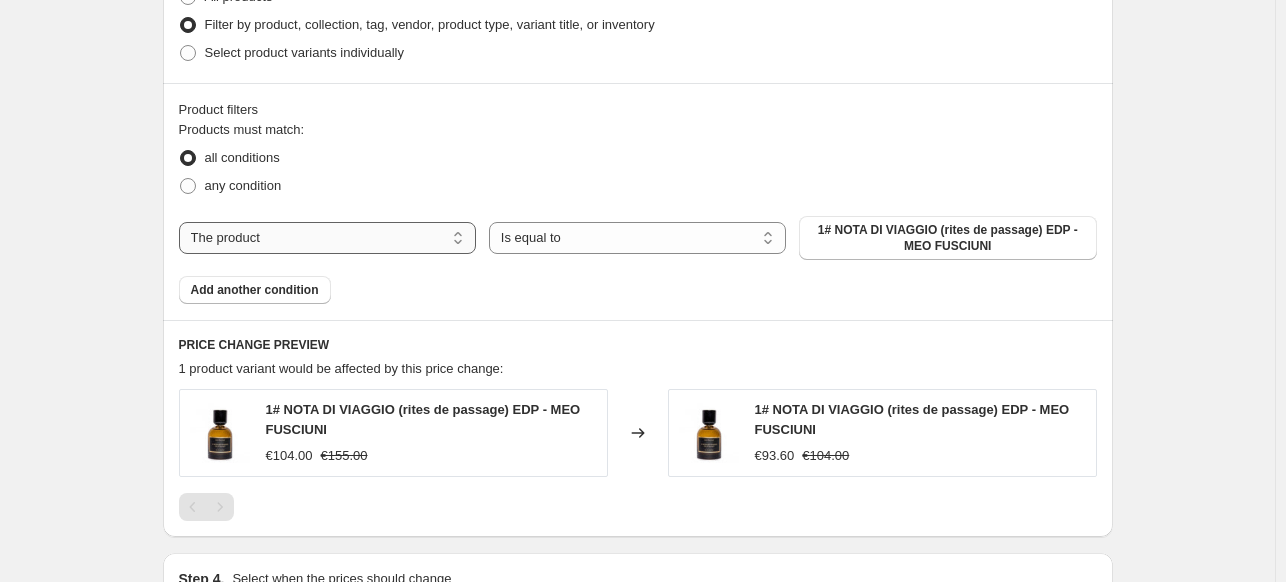 click on "The product The product's collection The product's tag The product's vendor The product's type The product's status The variant's title Inventory quantity" at bounding box center (327, 238) 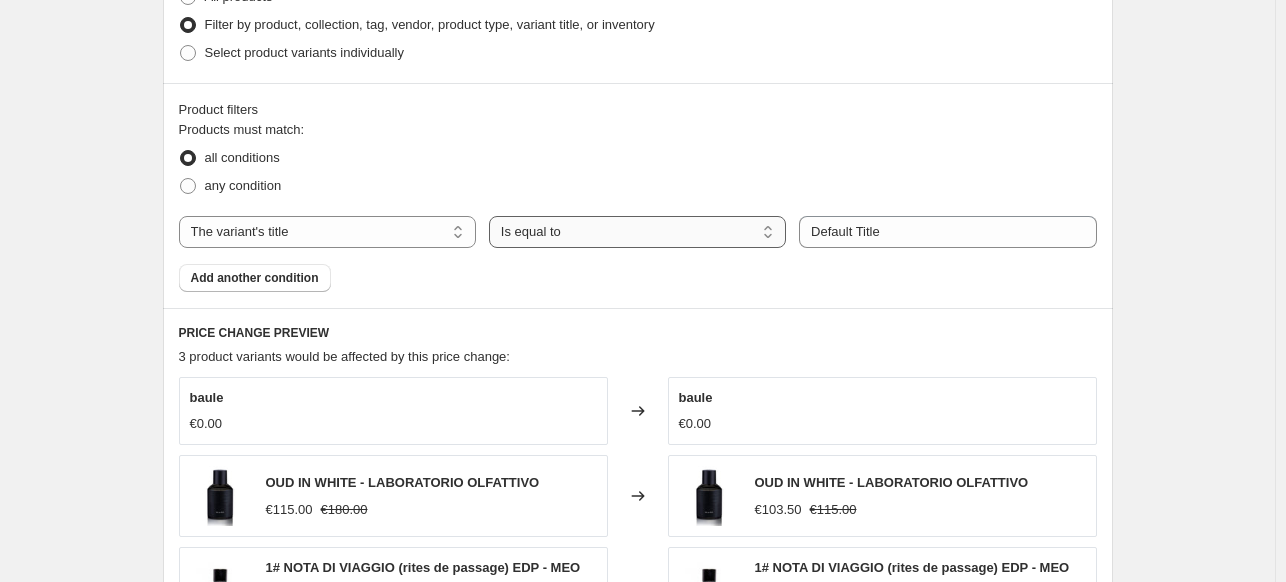 click on "Is equal to Is not equal to Contains" at bounding box center [637, 232] 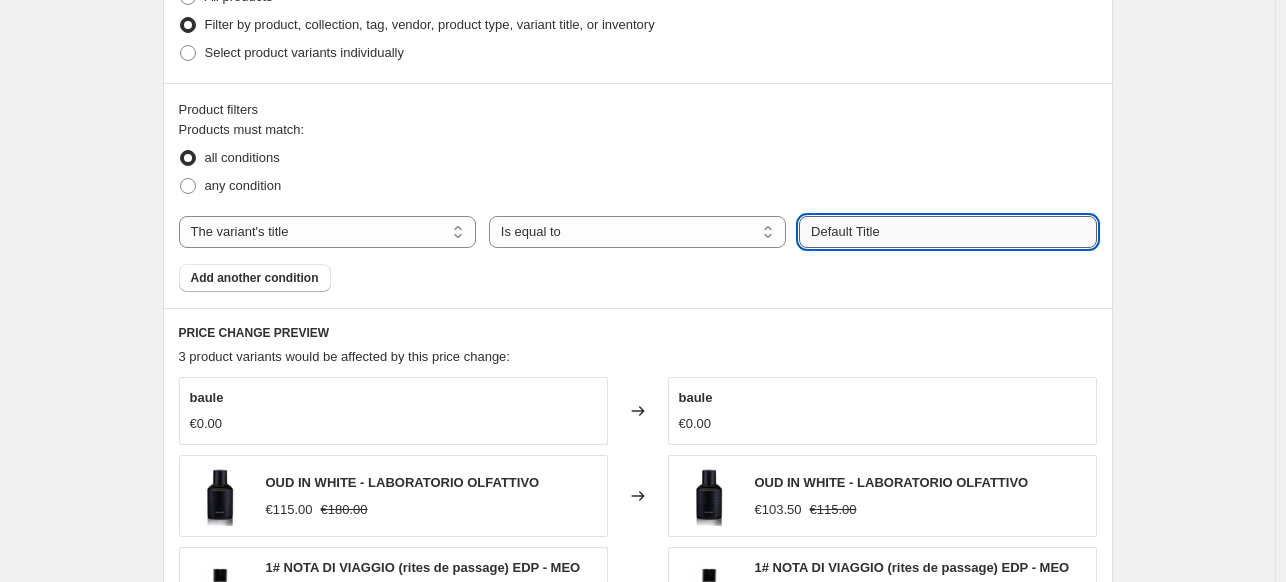 click on "Default Title" at bounding box center [947, 232] 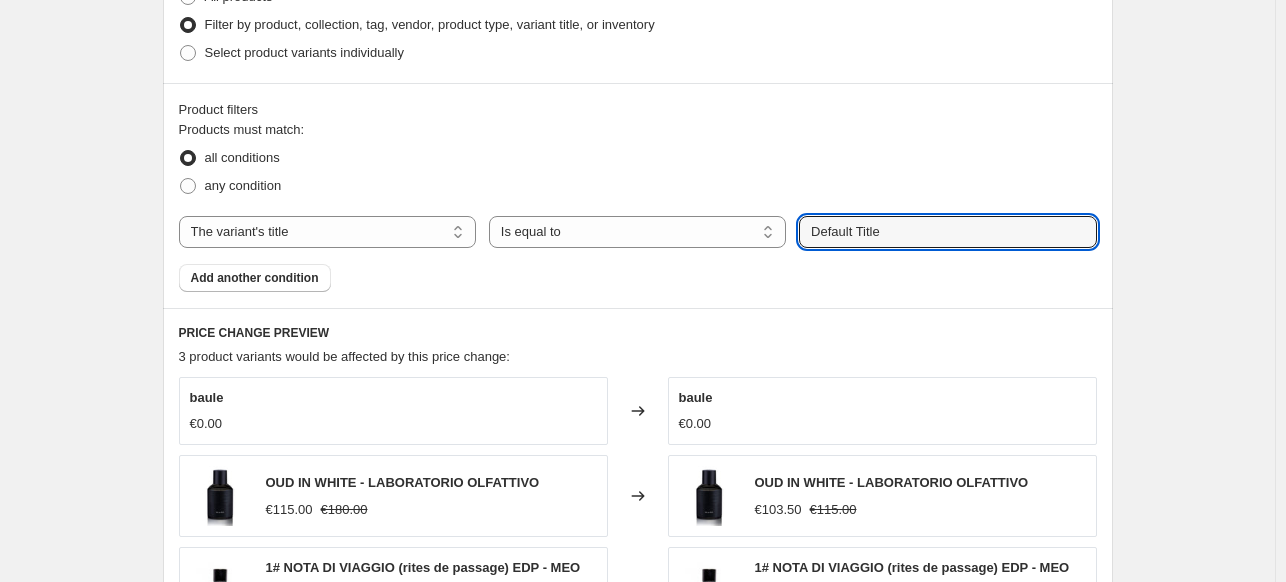 drag, startPoint x: 954, startPoint y: 231, endPoint x: 650, endPoint y: 211, distance: 304.6572 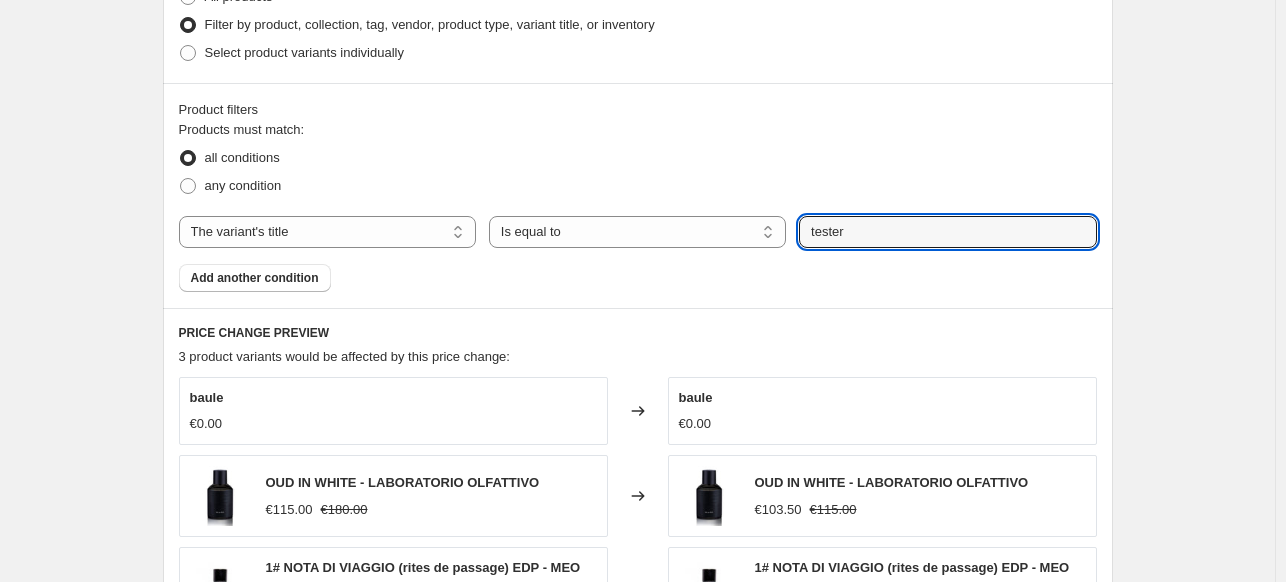 type on "tester" 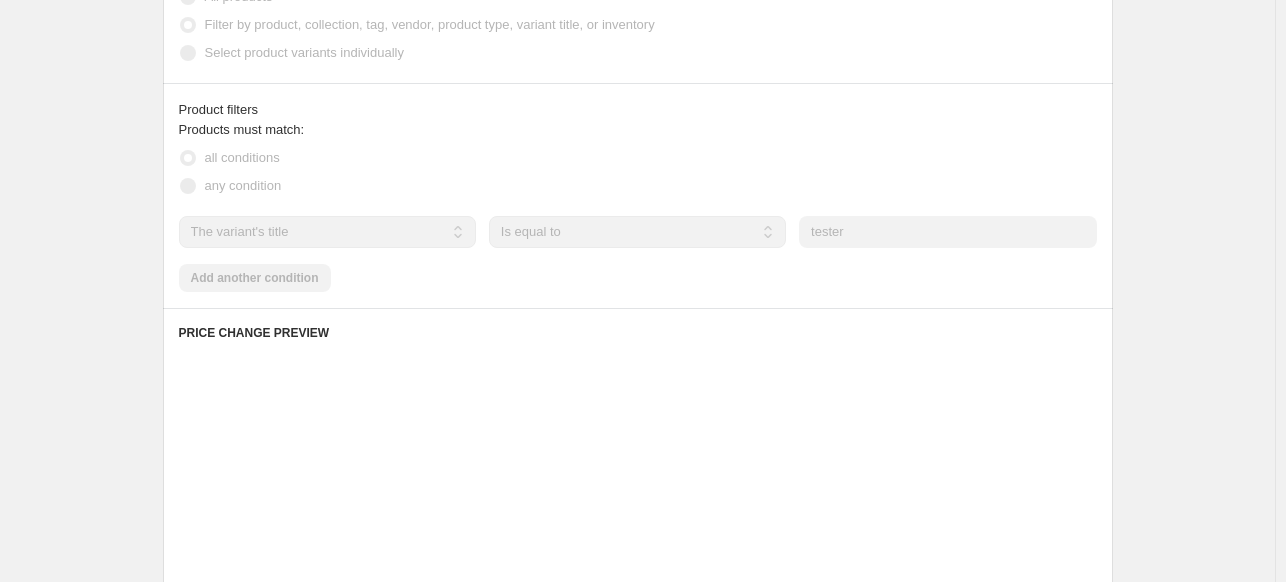 click on "any condition" at bounding box center (638, 186) 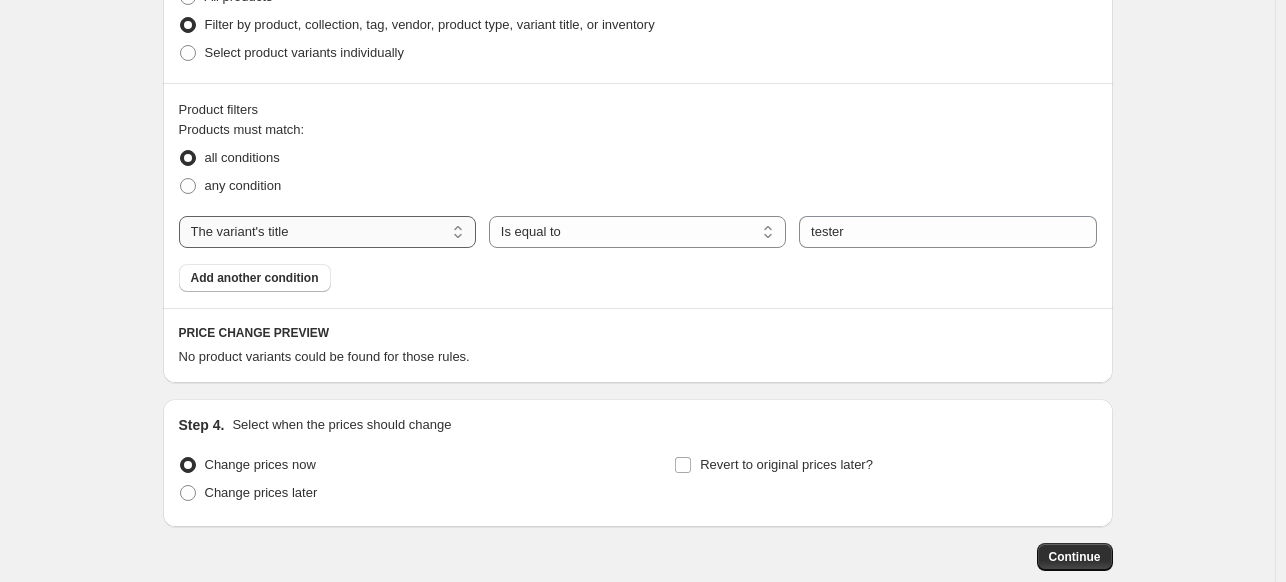 click on "The product The product's collection The product's tag The product's vendor The product's type The product's status The variant's title Inventory quantity" at bounding box center [327, 232] 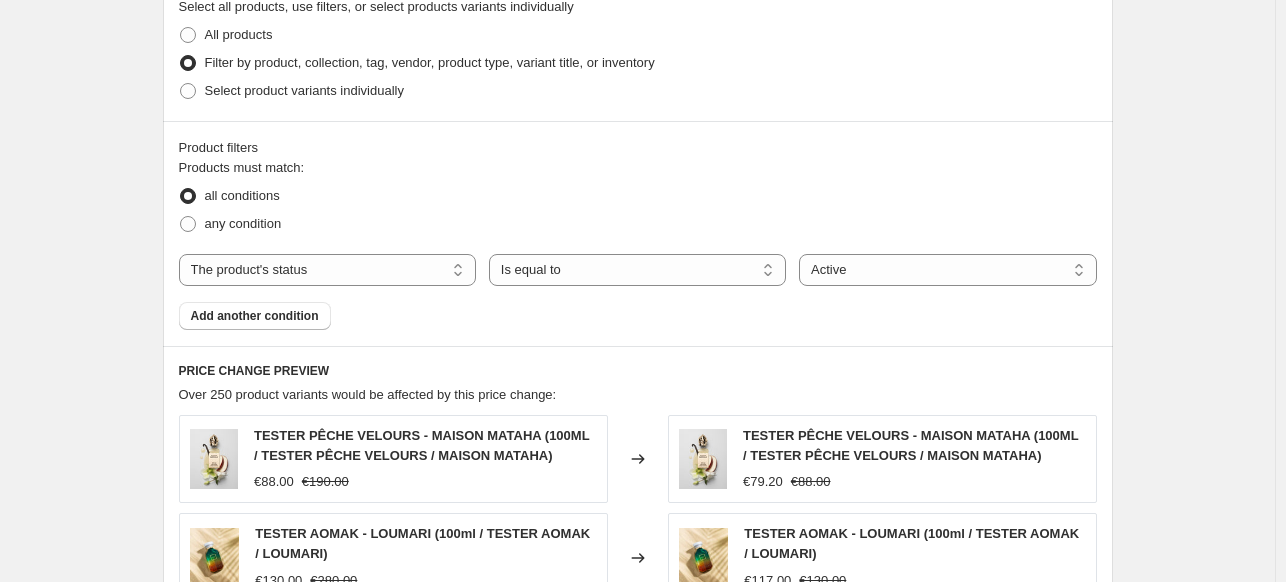 scroll, scrollTop: 980, scrollLeft: 0, axis: vertical 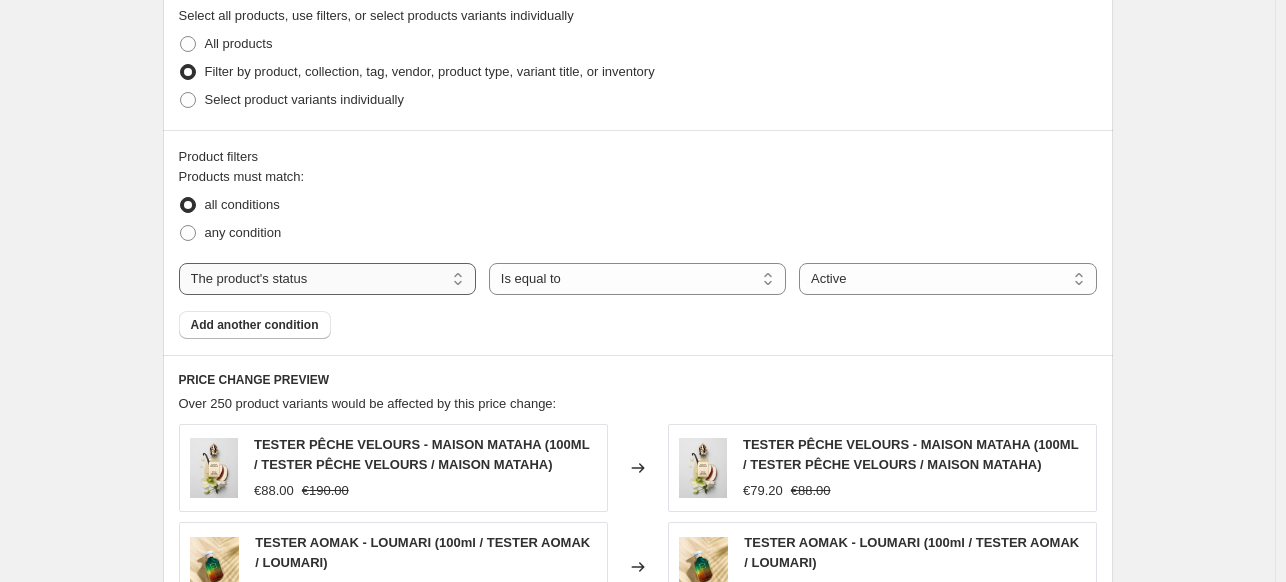 click on "The product The product's collection The product's tag The product's vendor The product's type The product's status The variant's title Inventory quantity" at bounding box center [327, 279] 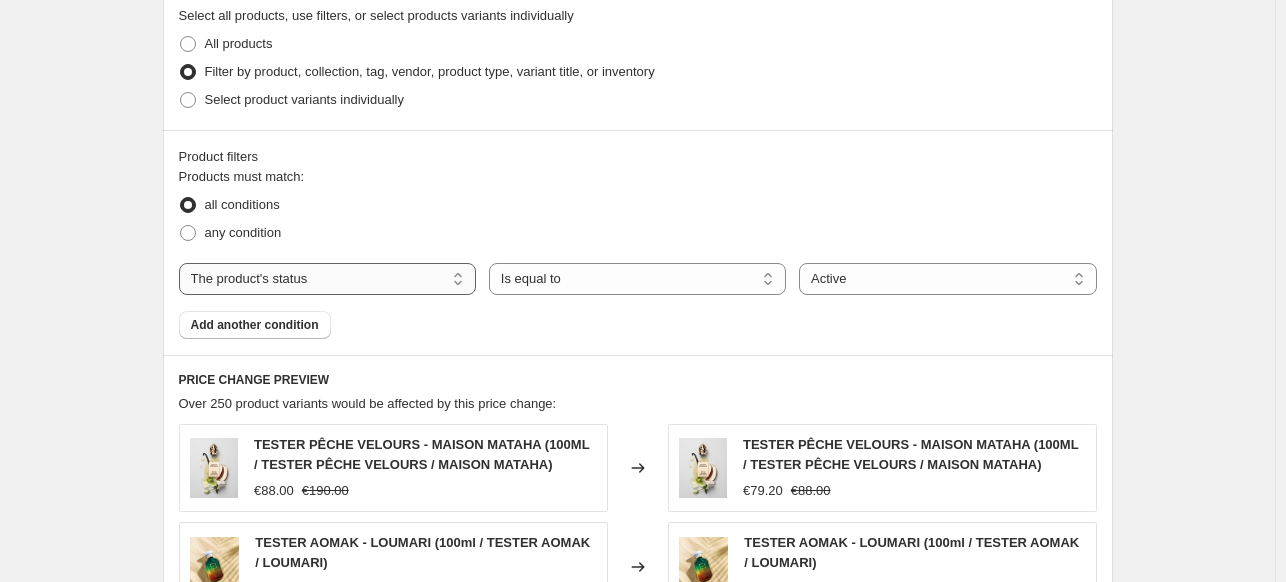 select on "product_type" 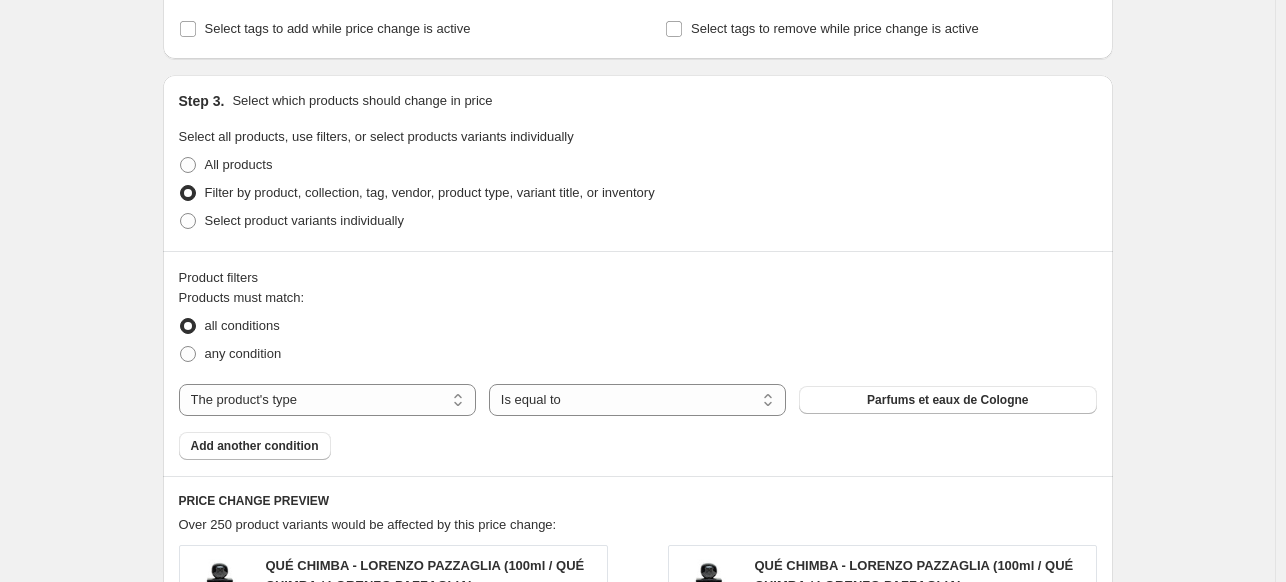 scroll, scrollTop: 865, scrollLeft: 0, axis: vertical 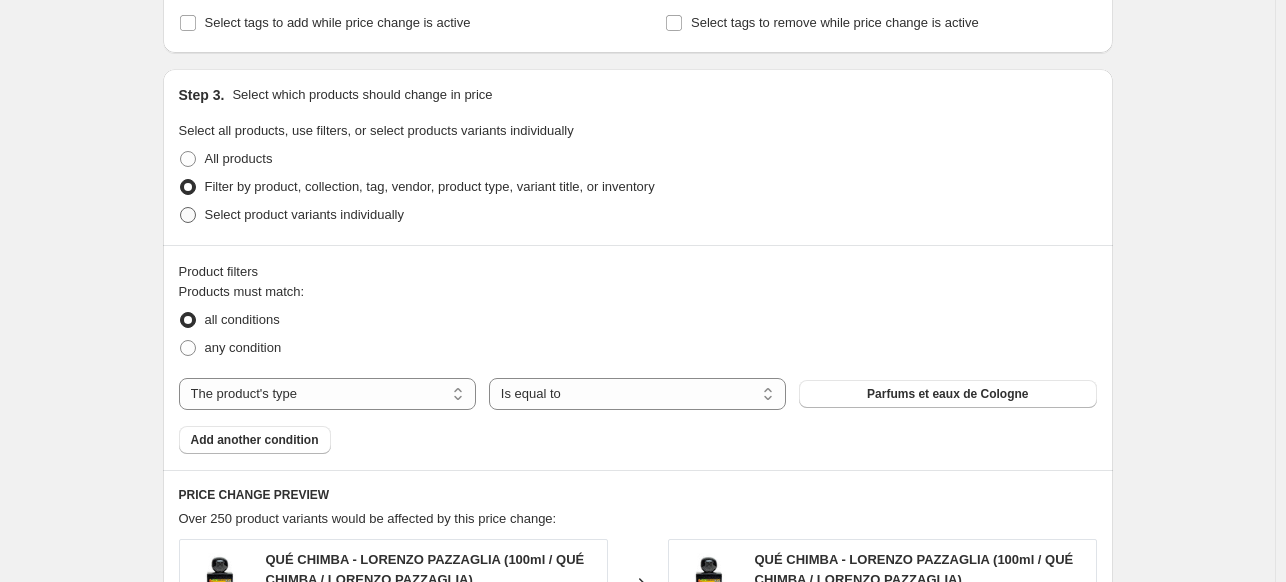 click on "Select product variants individually" at bounding box center (304, 214) 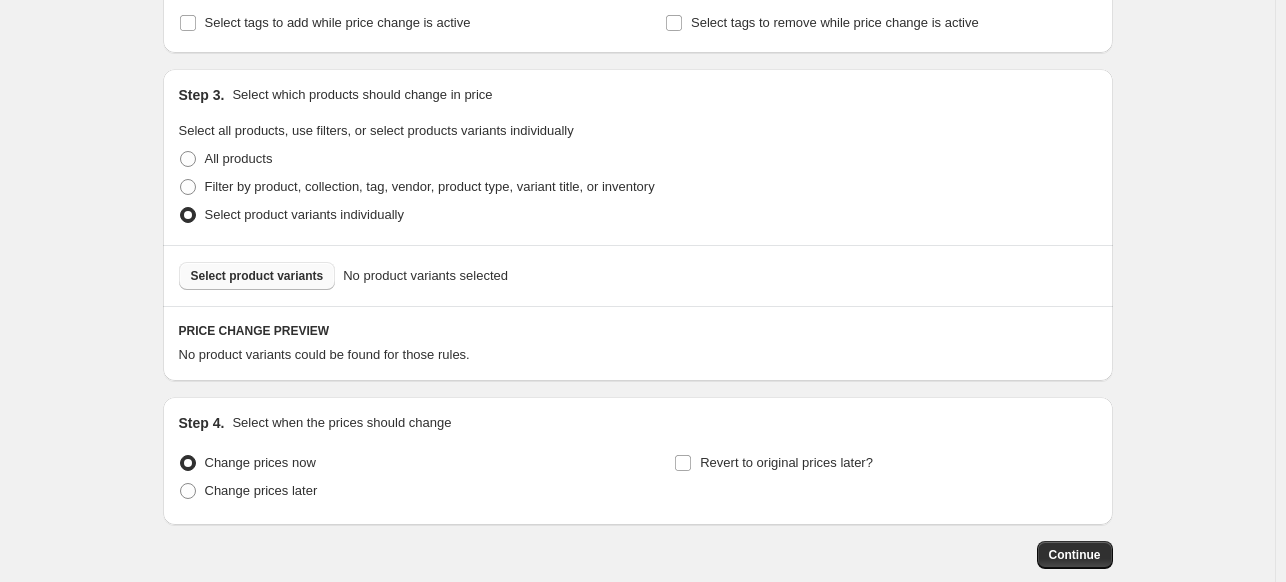 click on "Select product variants" at bounding box center (257, 276) 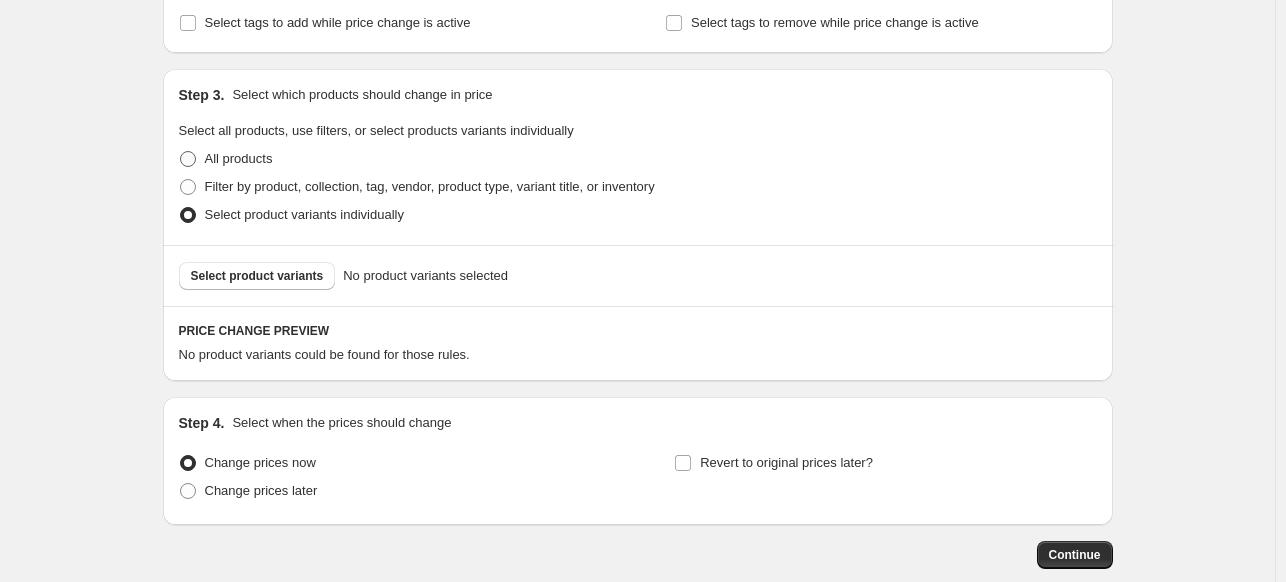 click on "All products" at bounding box center (239, 158) 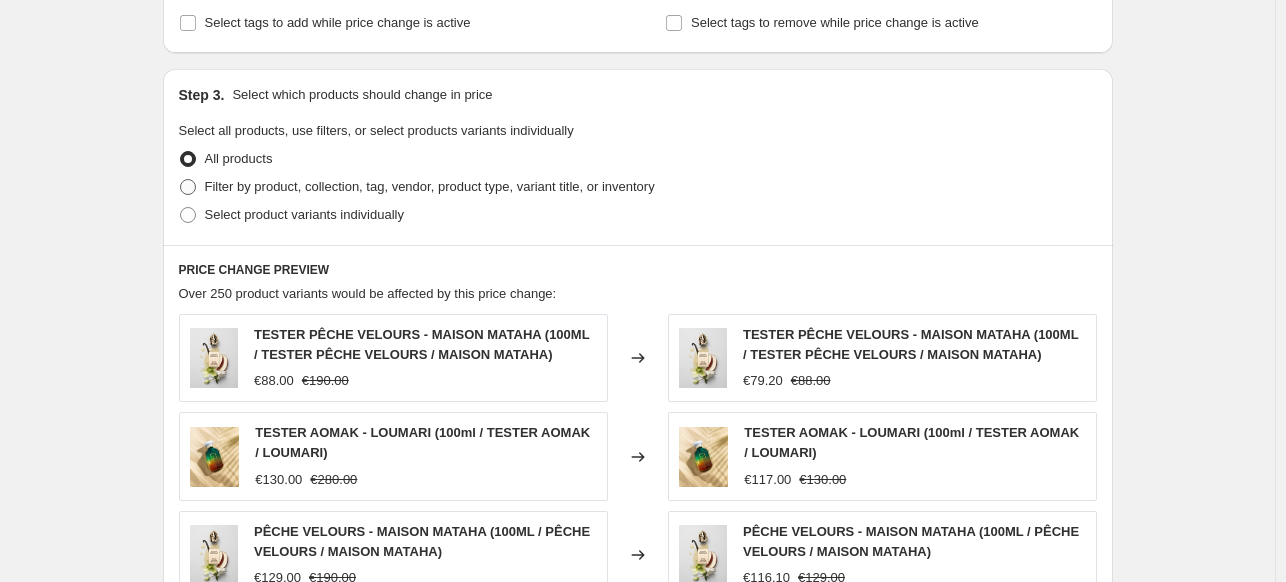 click on "Filter by product, collection, tag, vendor, product type, variant title, or inventory" at bounding box center [430, 186] 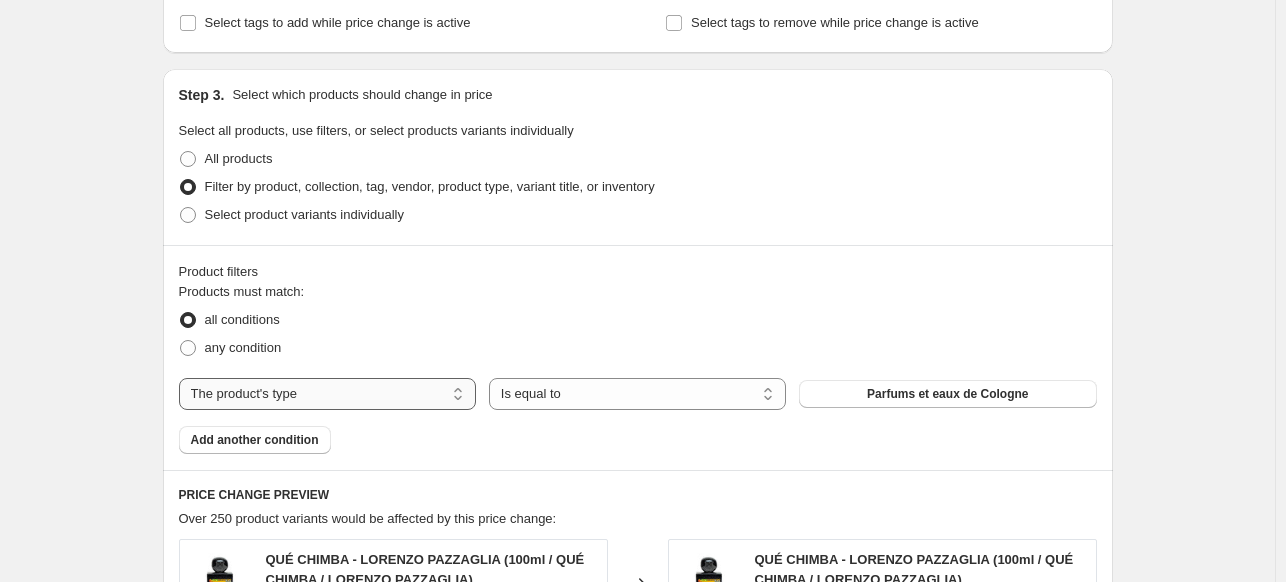click on "The product The product's collection The product's tag The product's vendor The product's type The product's status The variant's title Inventory quantity" at bounding box center (327, 394) 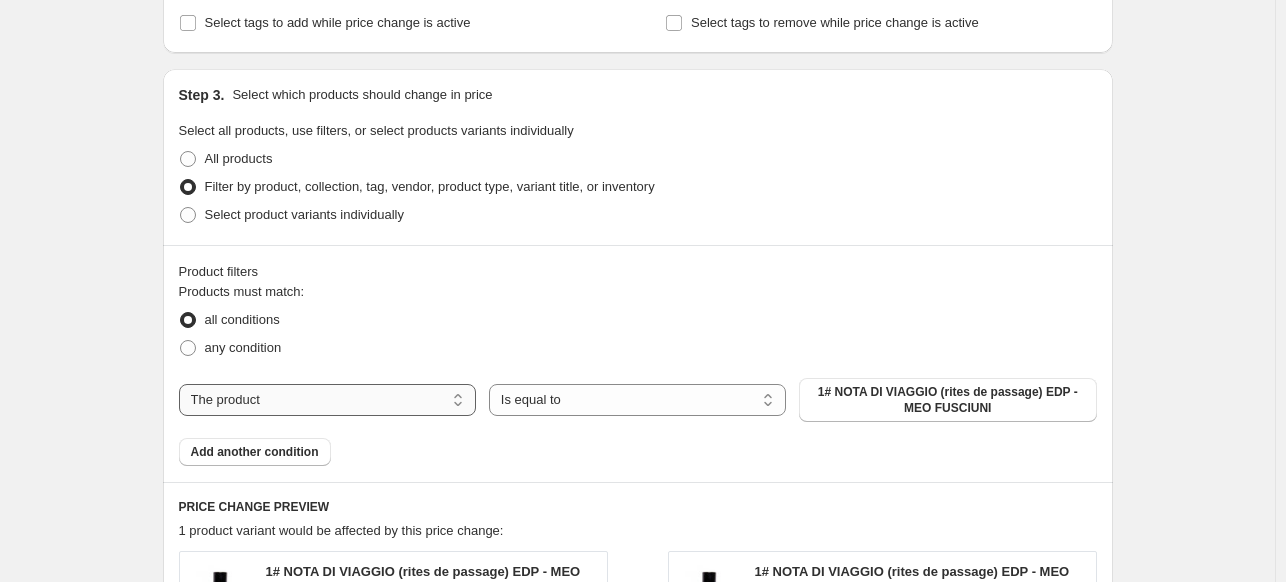 click on "The product The product's collection The product's tag The product's vendor The product's type The product's status The variant's title Inventory quantity" at bounding box center [327, 400] 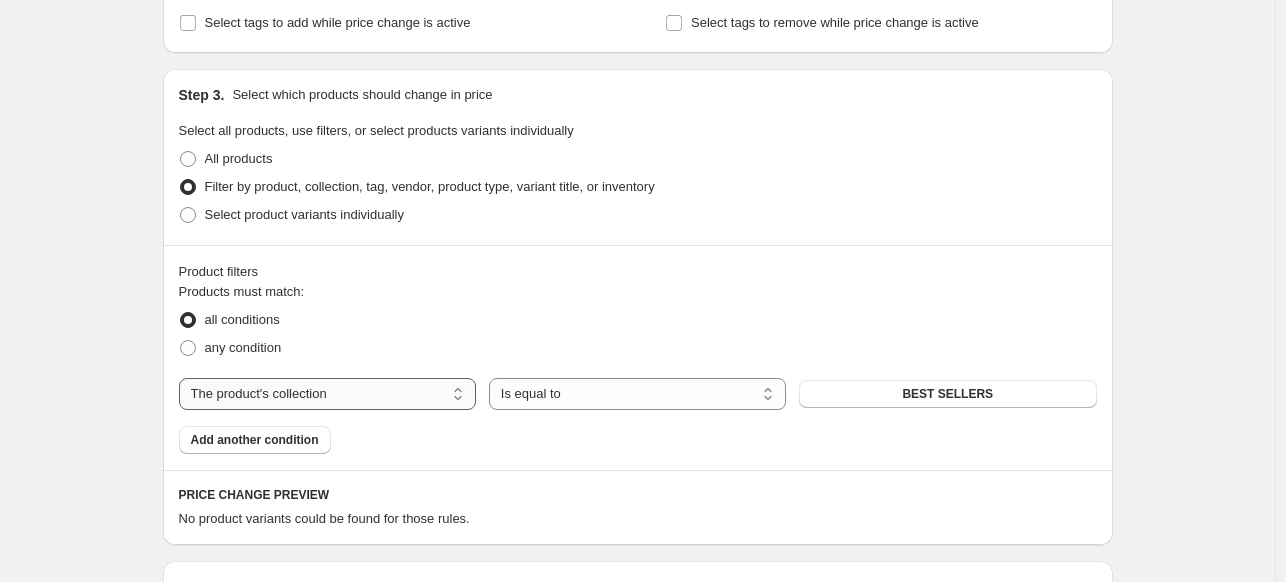 click on "The product The product's collection The product's tag The product's vendor The product's type The product's status The variant's title Inventory quantity" at bounding box center [327, 394] 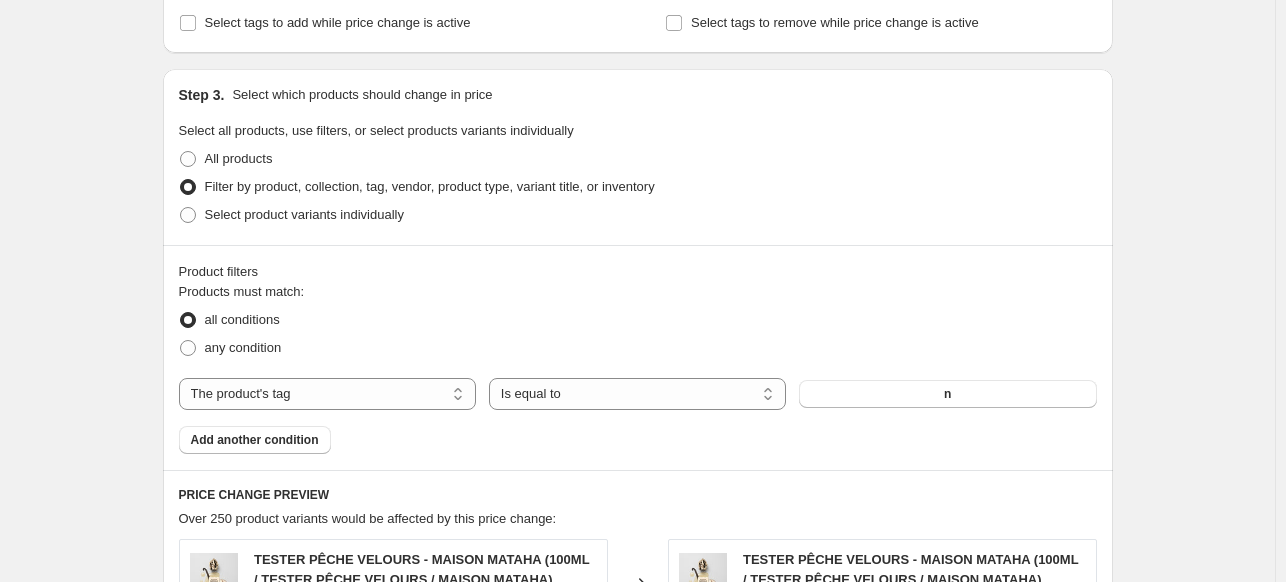 click on "Products must match: all conditions any condition The product The product's collection The product's tag The product's vendor The product's type The product's status The variant's title Inventory quantity The product's tag Is equal to Is not equal to Is equal to n Add another condition" at bounding box center (638, 368) 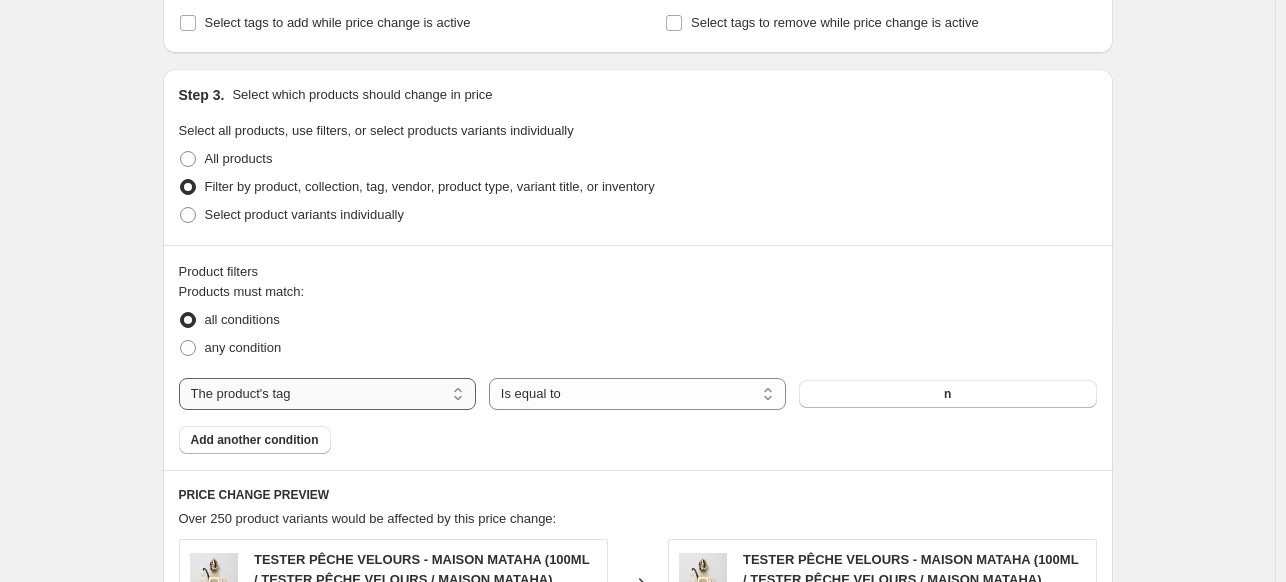 click on "The product The product's collection The product's tag The product's vendor The product's type The product's status The variant's title Inventory quantity" at bounding box center [327, 394] 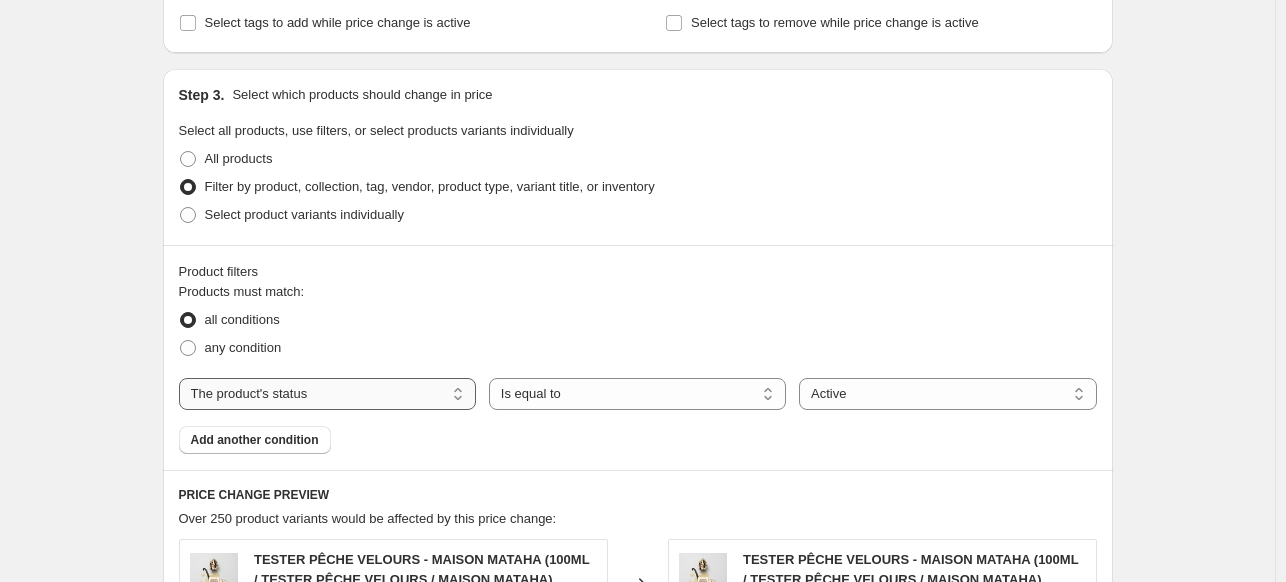 click on "The product The product's collection The product's tag The product's vendor The product's type The product's status The variant's title Inventory quantity" at bounding box center [327, 394] 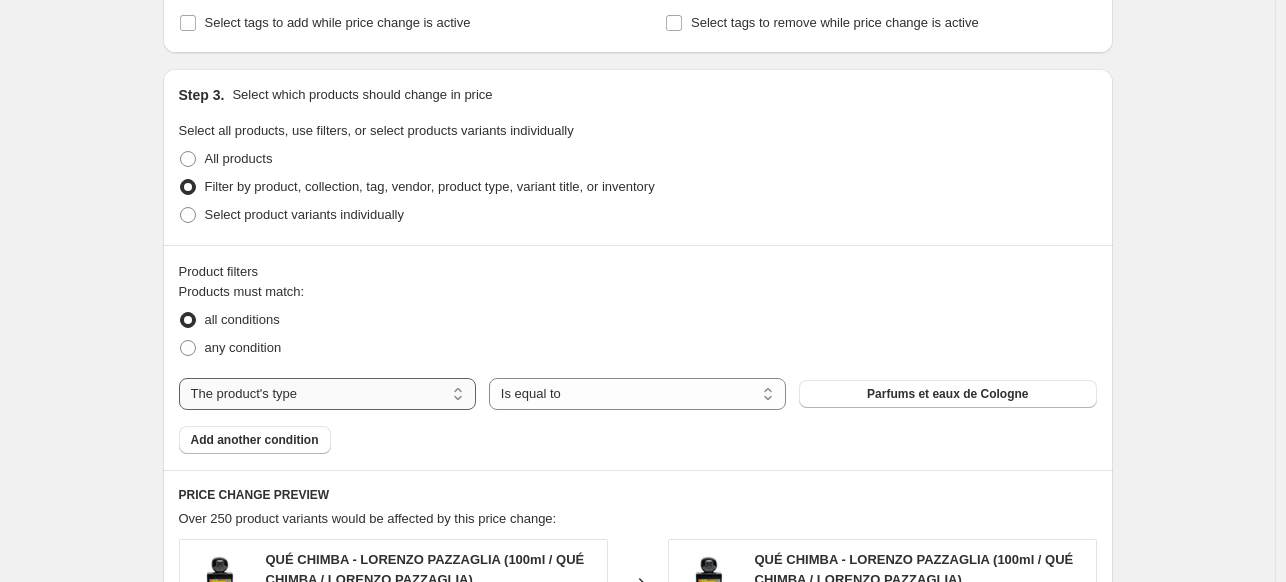 click on "The product The product's collection The product's tag The product's vendor The product's type The product's status The variant's title Inventory quantity" at bounding box center [327, 394] 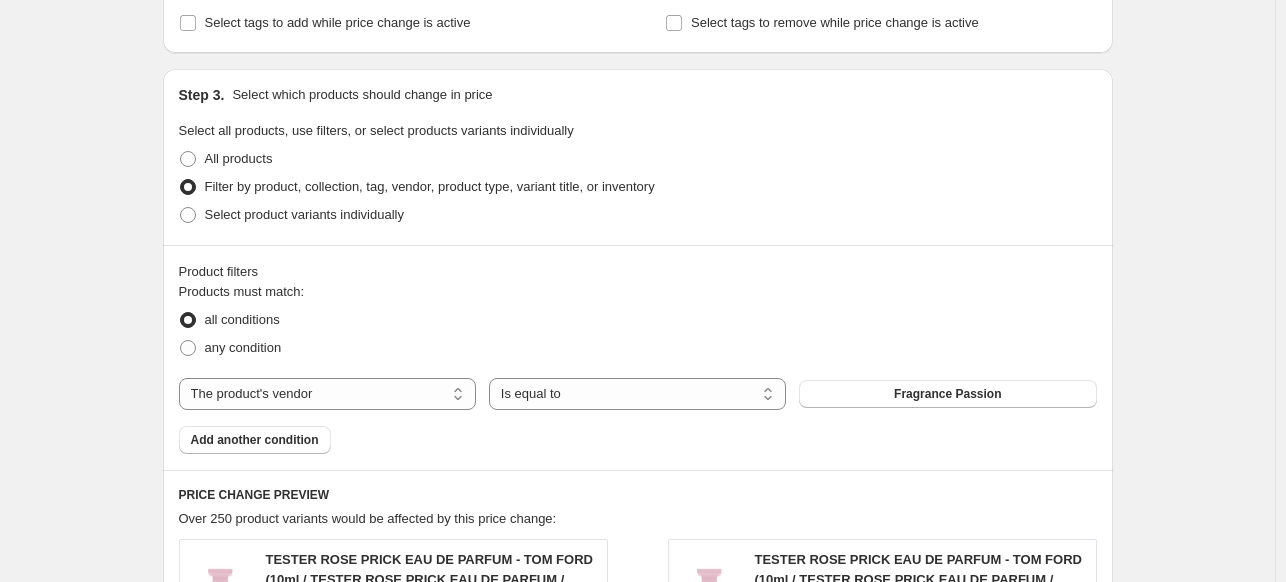 click on "Products must match: all conditions any condition The product The product's collection The product's tag The product's vendor The product's type The product's status The variant's title Inventory quantity The product's vendor Is equal to Is not equal to Is equal to Fragrance Passion Add another condition" at bounding box center [638, 368] 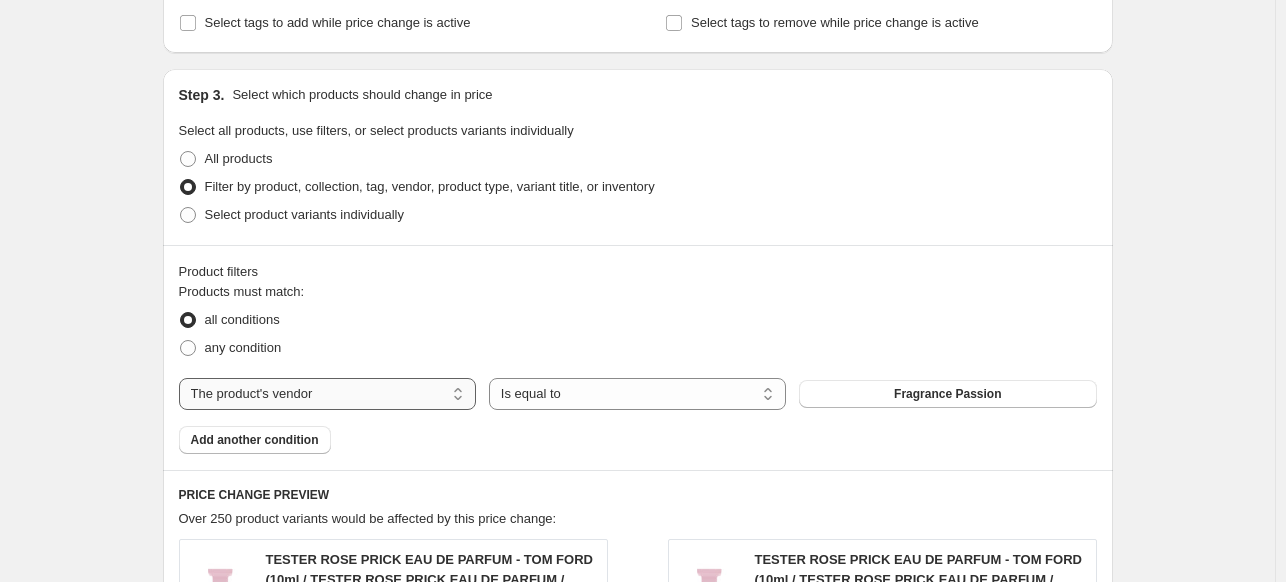 click on "The product The product's collection The product's tag The product's vendor The product's type The product's status The variant's title Inventory quantity" at bounding box center [327, 394] 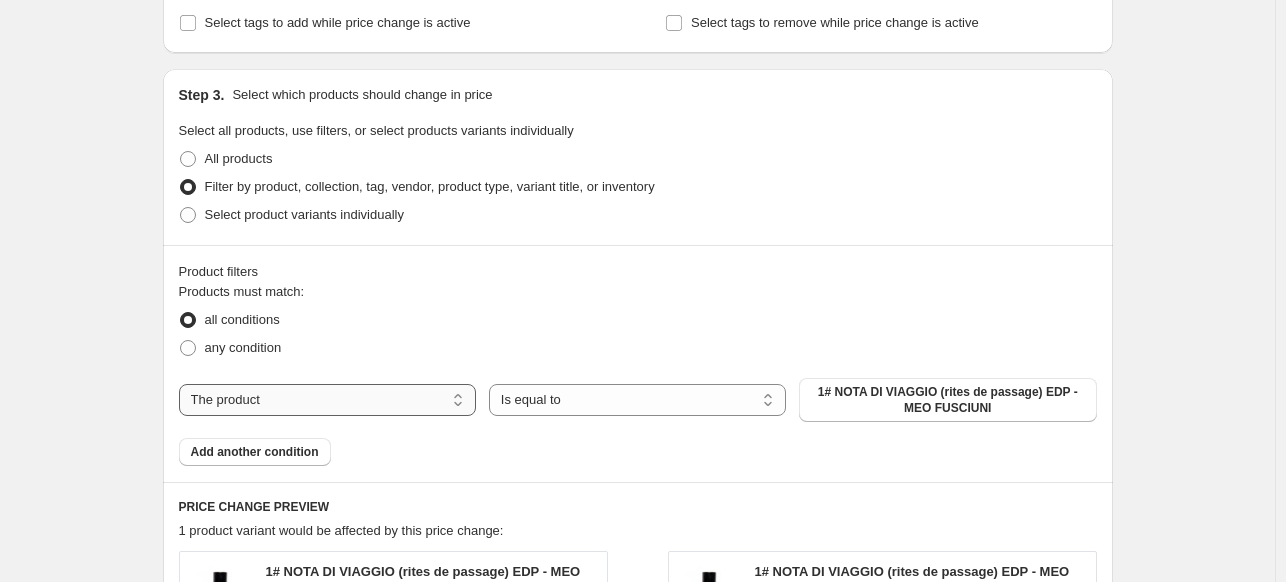 click on "The product The product's collection The product's tag The product's vendor The product's type The product's status The variant's title Inventory quantity" at bounding box center [327, 400] 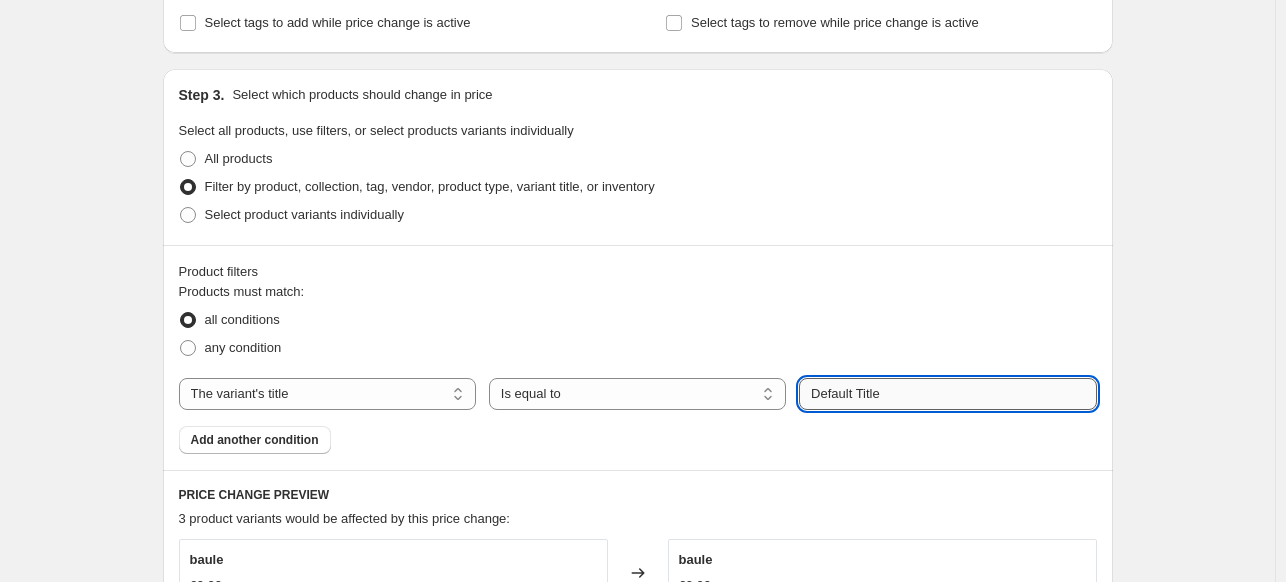 click on "Default Title" at bounding box center (947, 394) 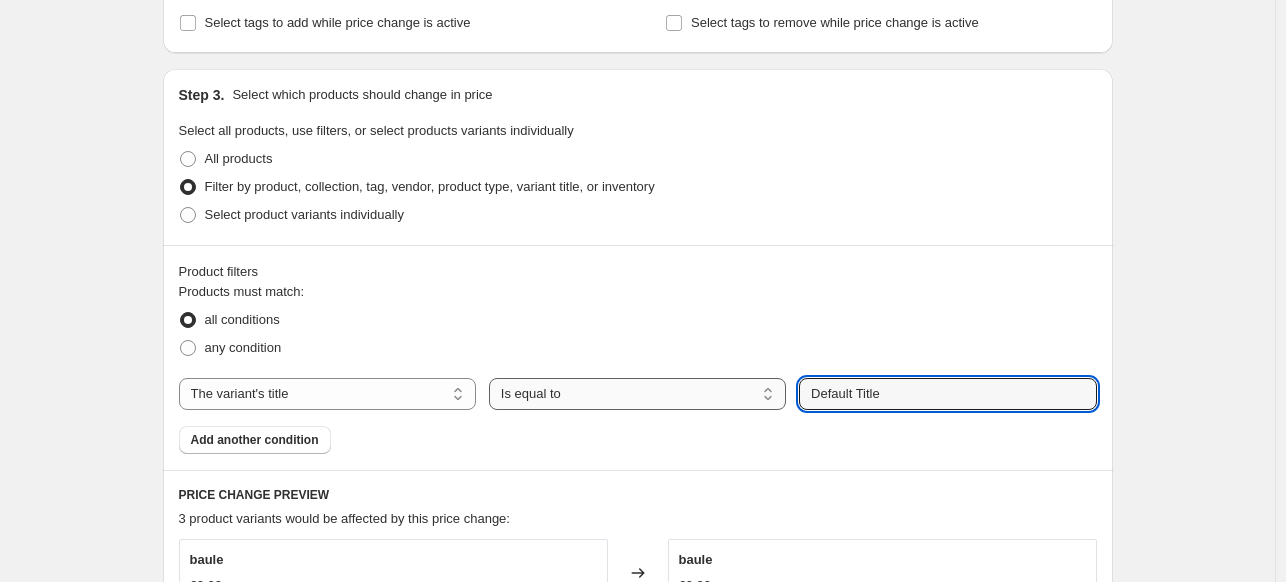 drag, startPoint x: 924, startPoint y: 397, endPoint x: 708, endPoint y: 390, distance: 216.1134 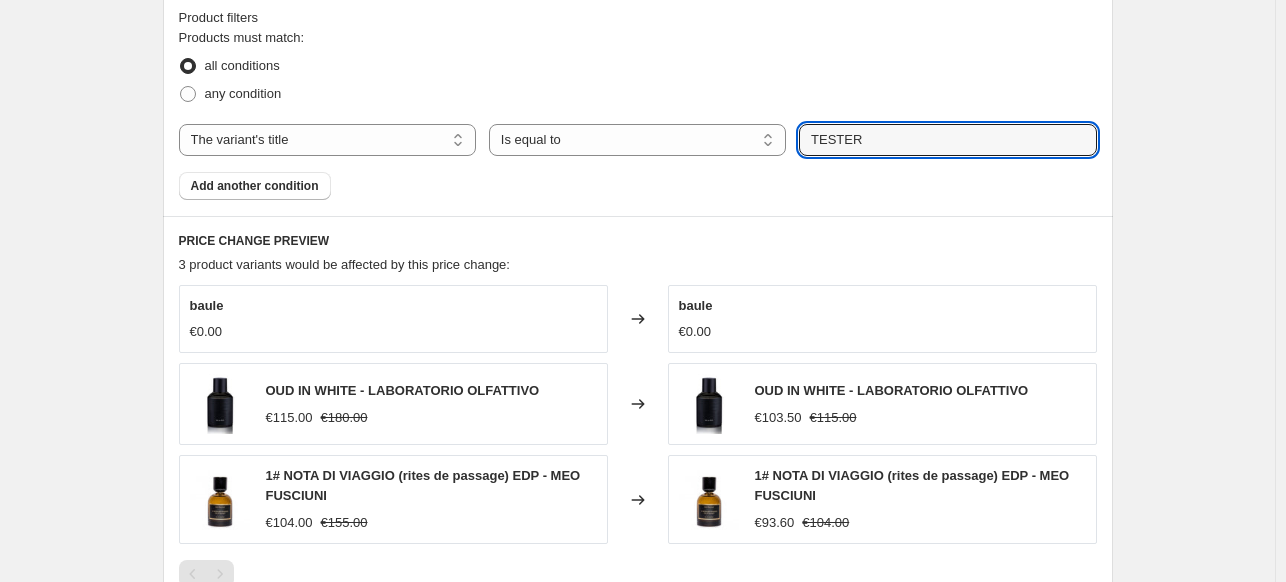 scroll, scrollTop: 1154, scrollLeft: 0, axis: vertical 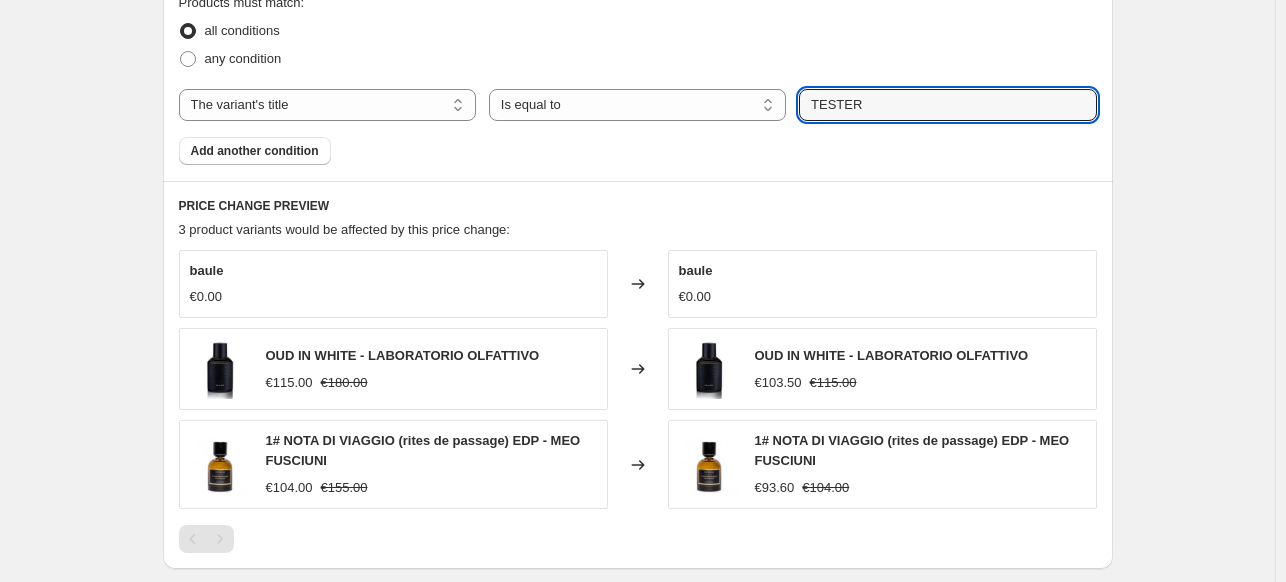 type on "TESTER" 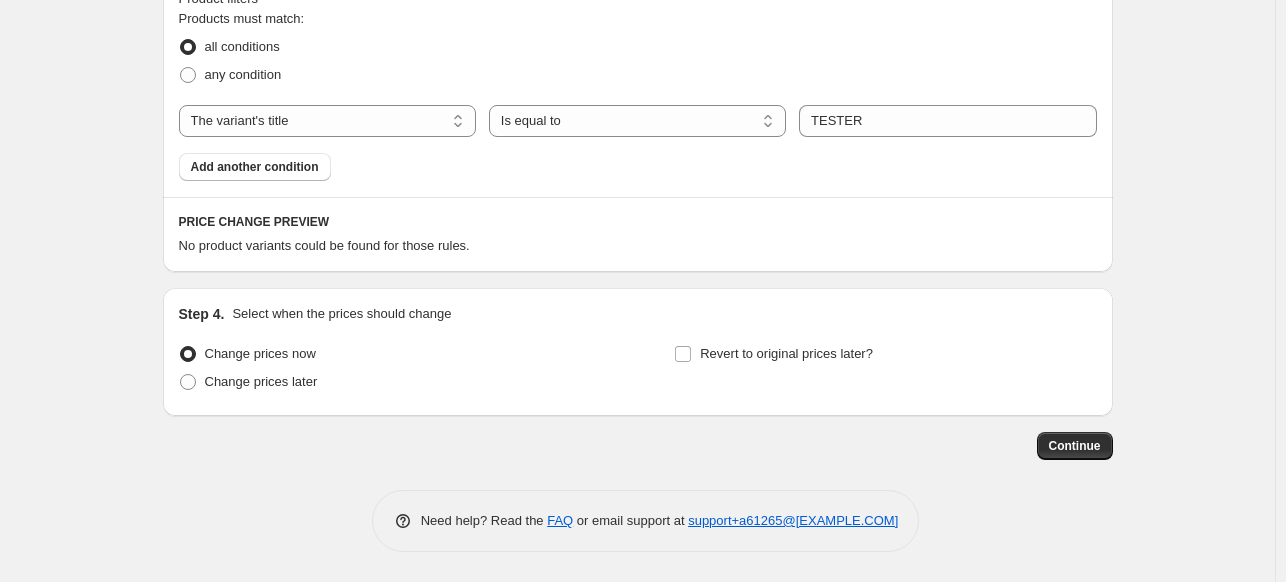 scroll, scrollTop: 1137, scrollLeft: 0, axis: vertical 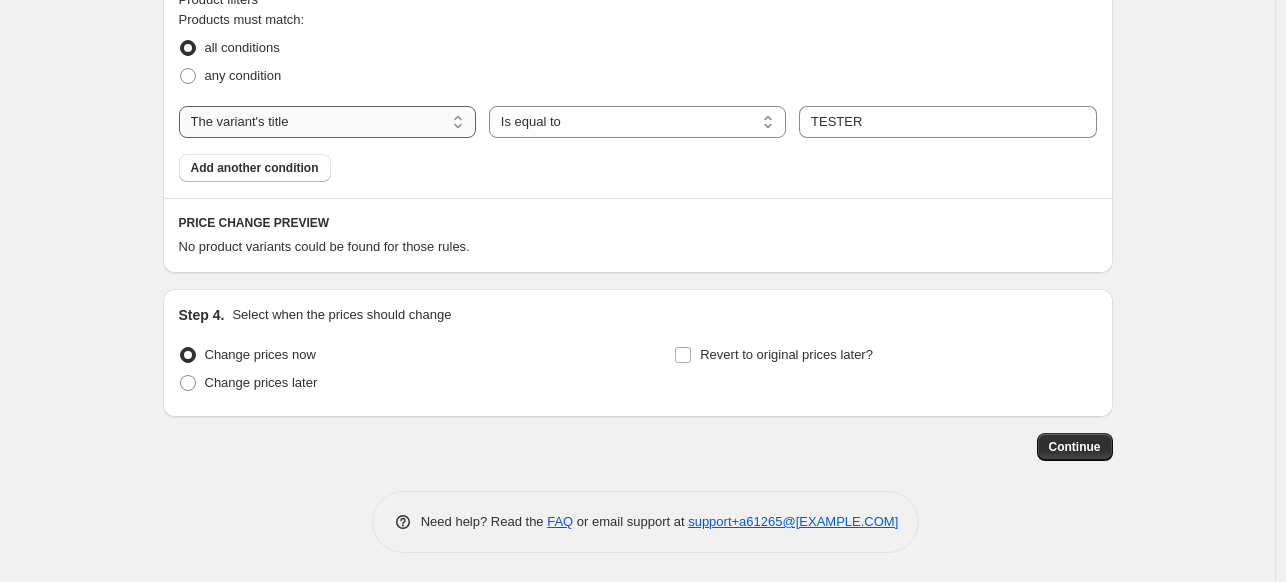 click on "The product The product's collection The product's tag The product's vendor The product's type The product's status The variant's title Inventory quantity" at bounding box center (327, 122) 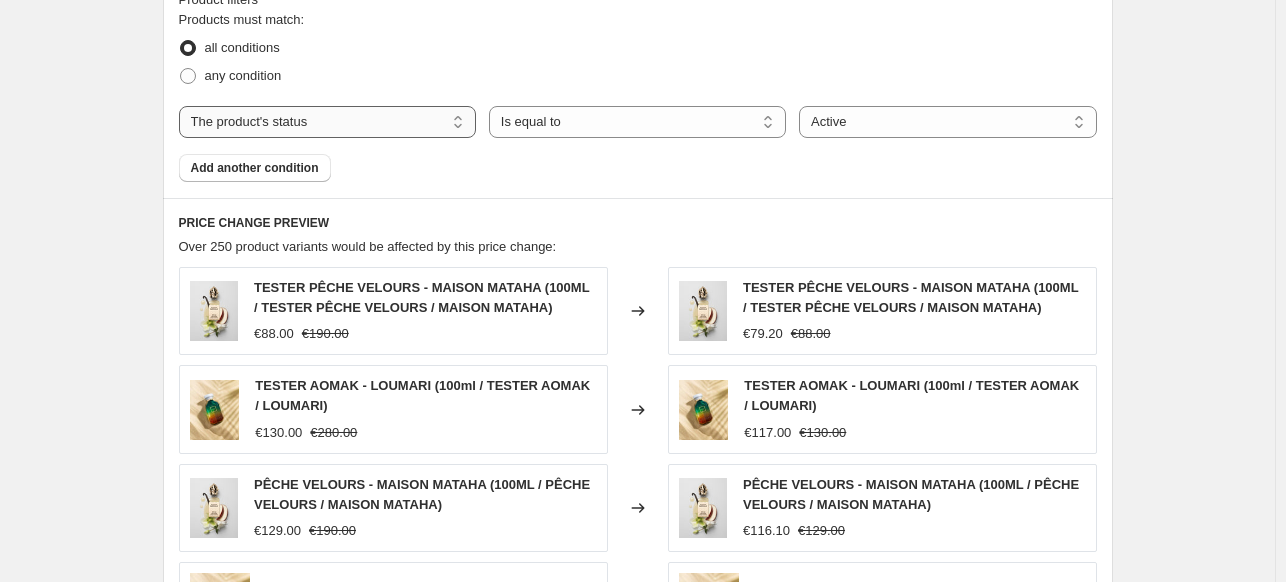click on "The product The product's collection The product's tag The product's vendor The product's type The product's status The variant's title Inventory quantity" at bounding box center [327, 122] 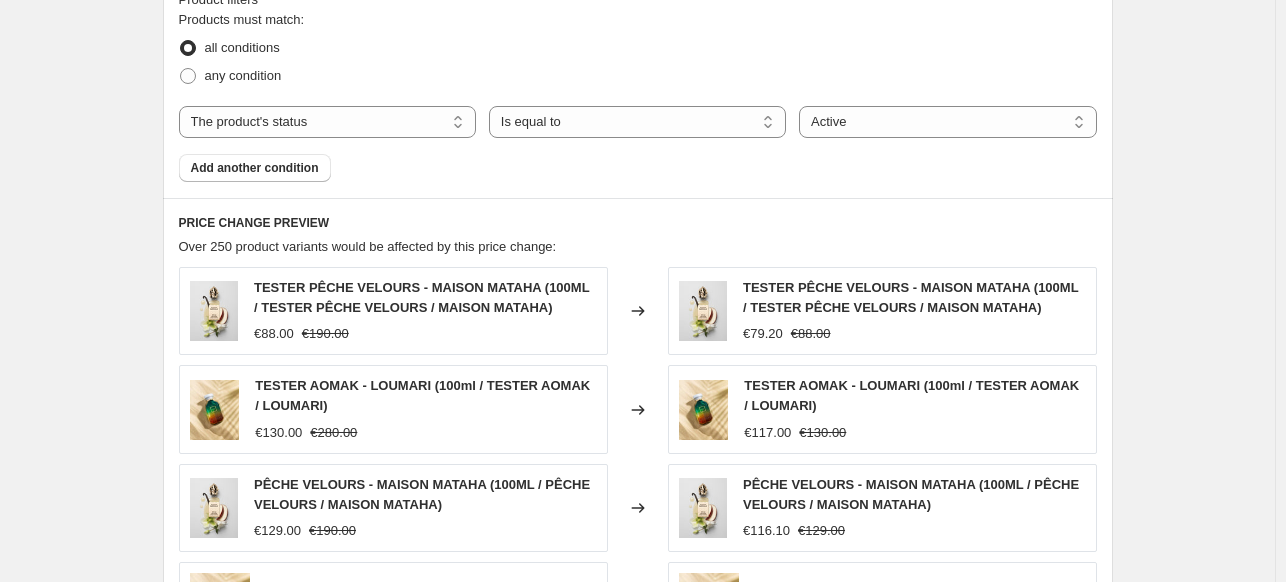 click on "all conditions" at bounding box center [638, 48] 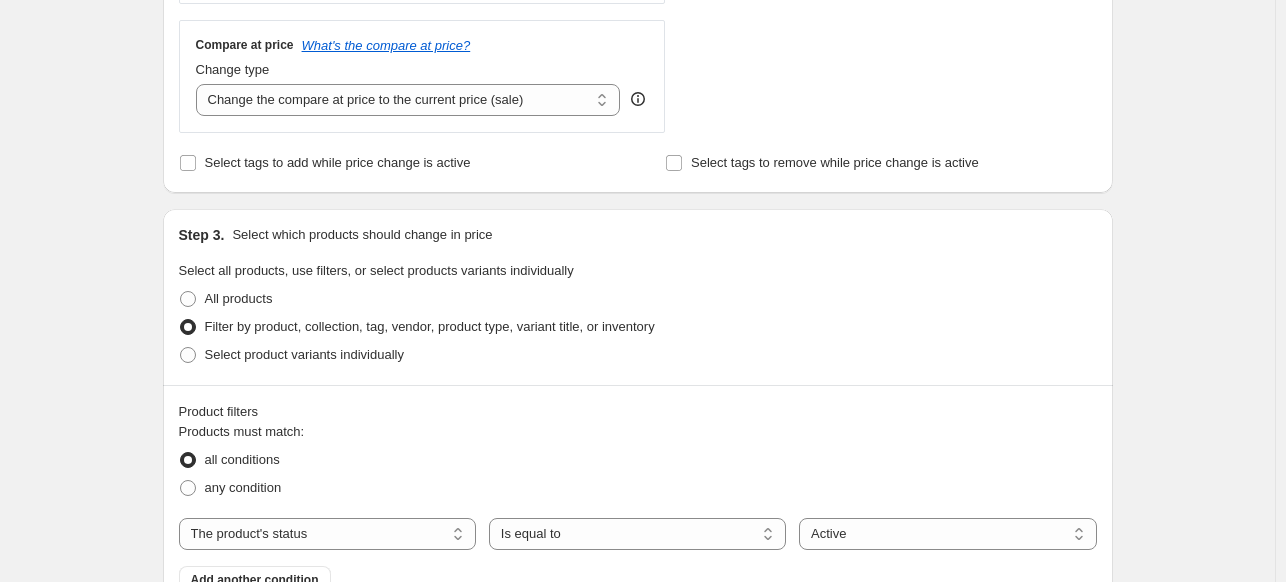 scroll, scrollTop: 0, scrollLeft: 0, axis: both 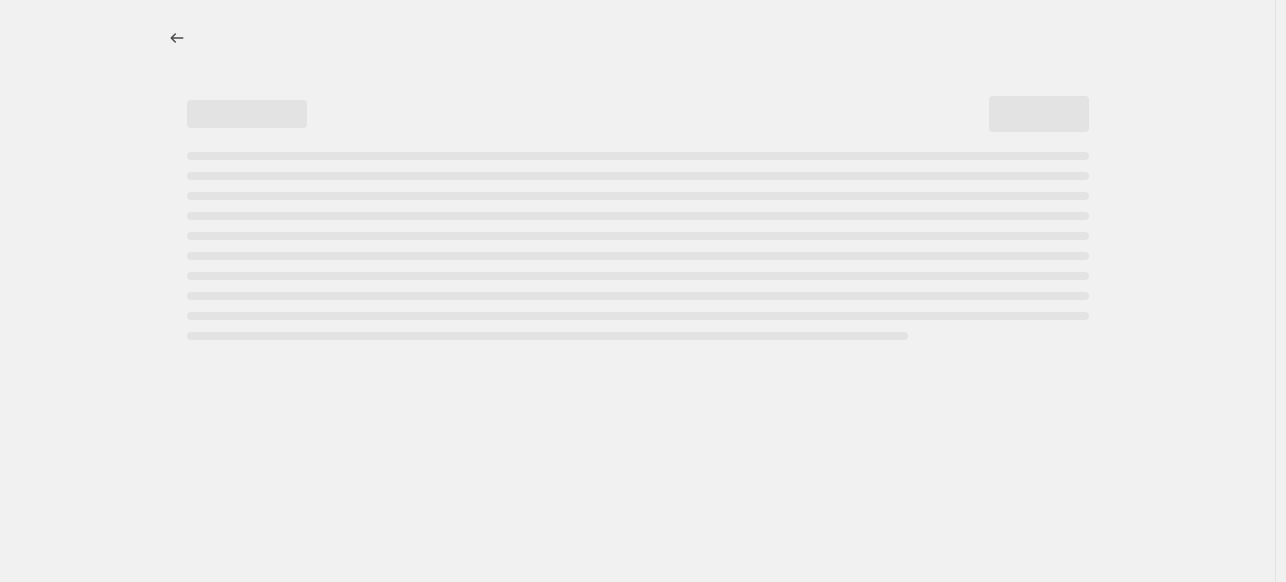 select on "percentage" 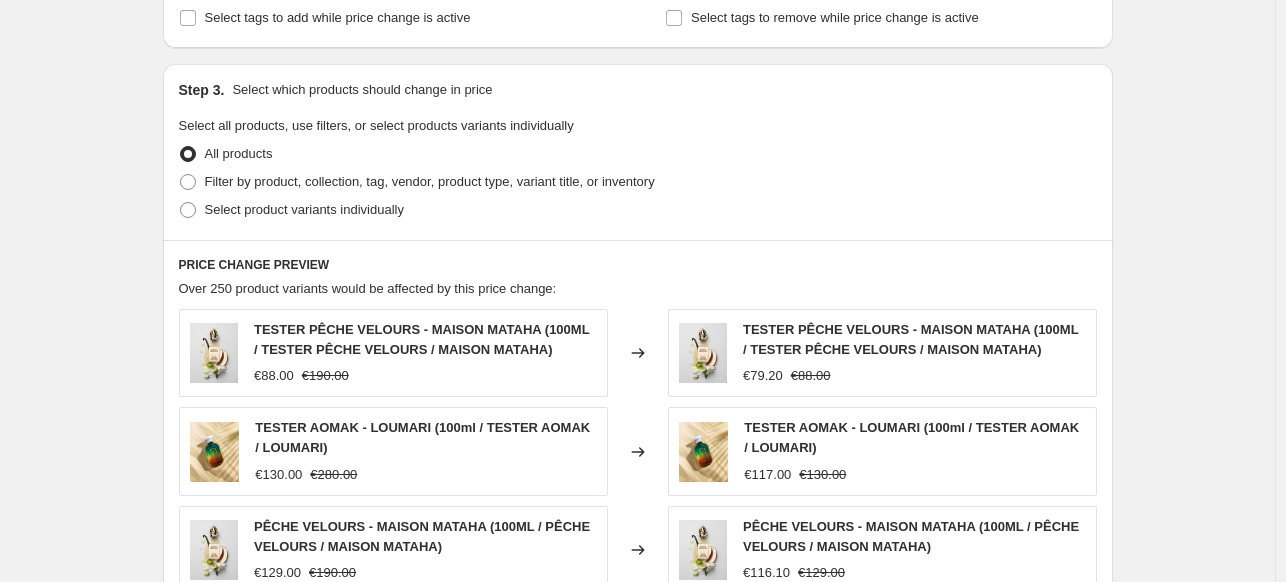 scroll, scrollTop: 873, scrollLeft: 0, axis: vertical 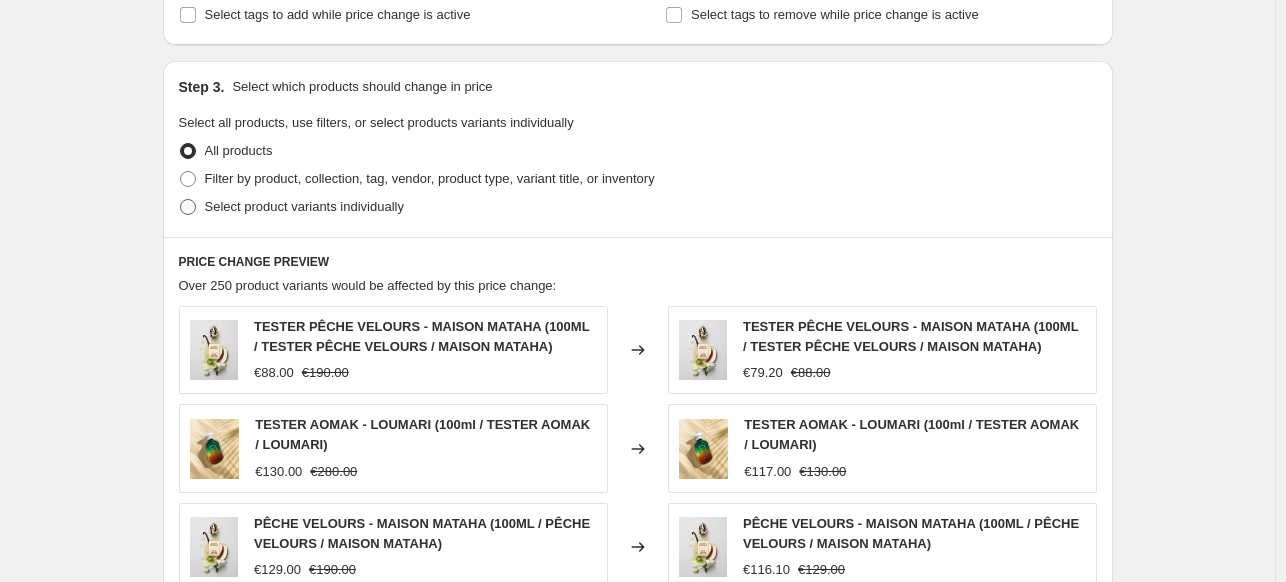 click on "Select product variants individually" at bounding box center (304, 206) 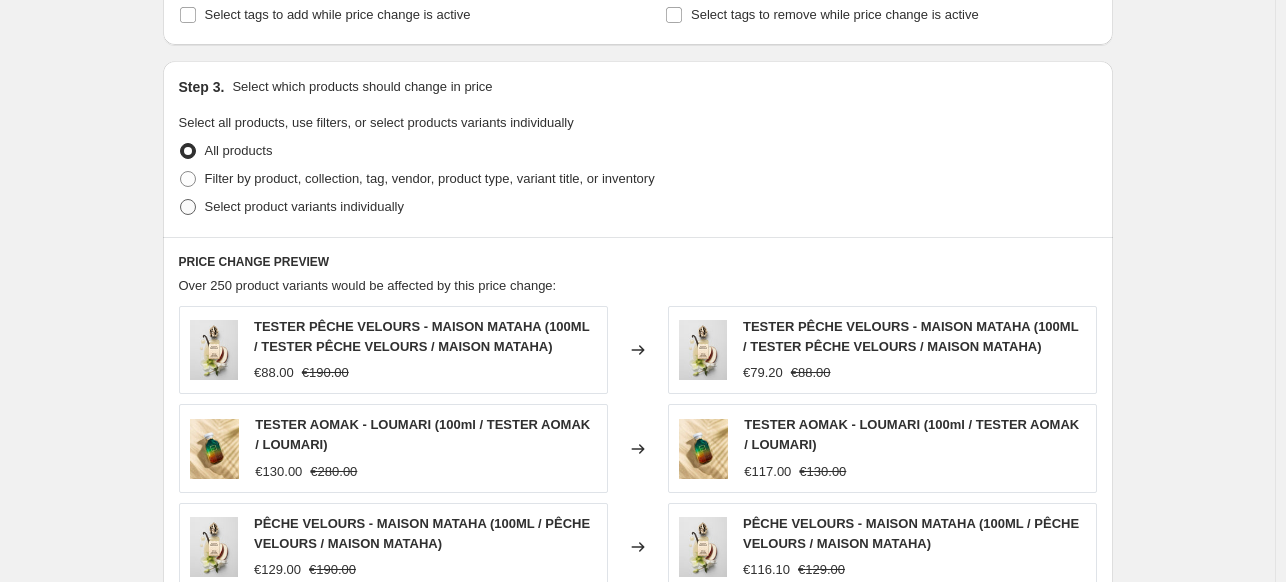 radio on "true" 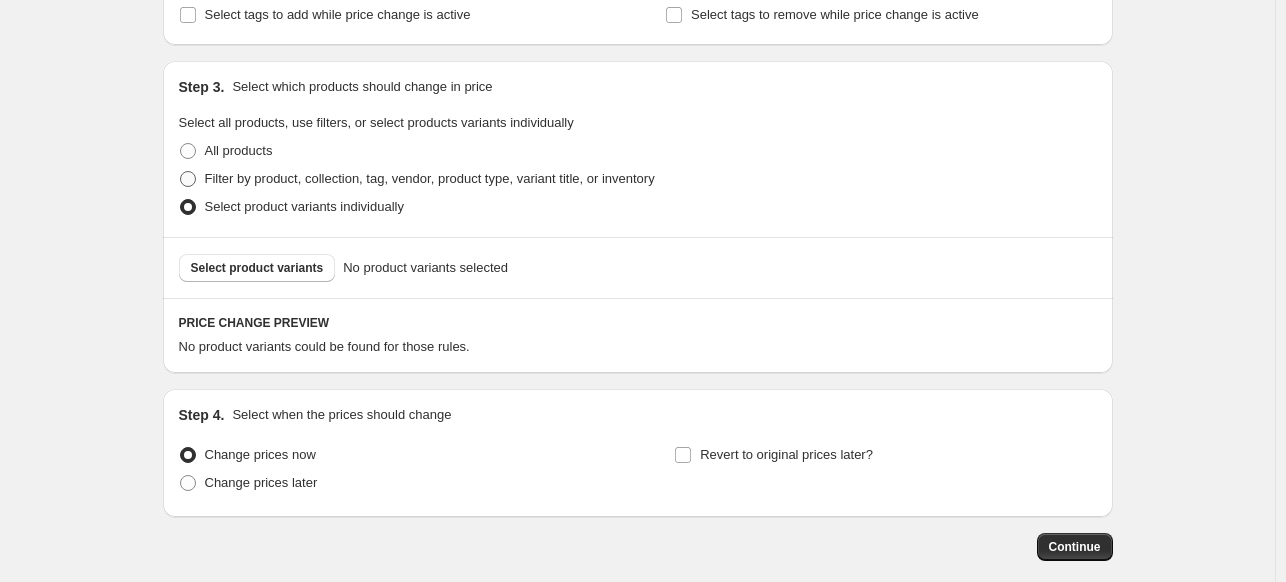 click on "Filter by product, collection, tag, vendor, product type, variant title, or inventory" at bounding box center [430, 178] 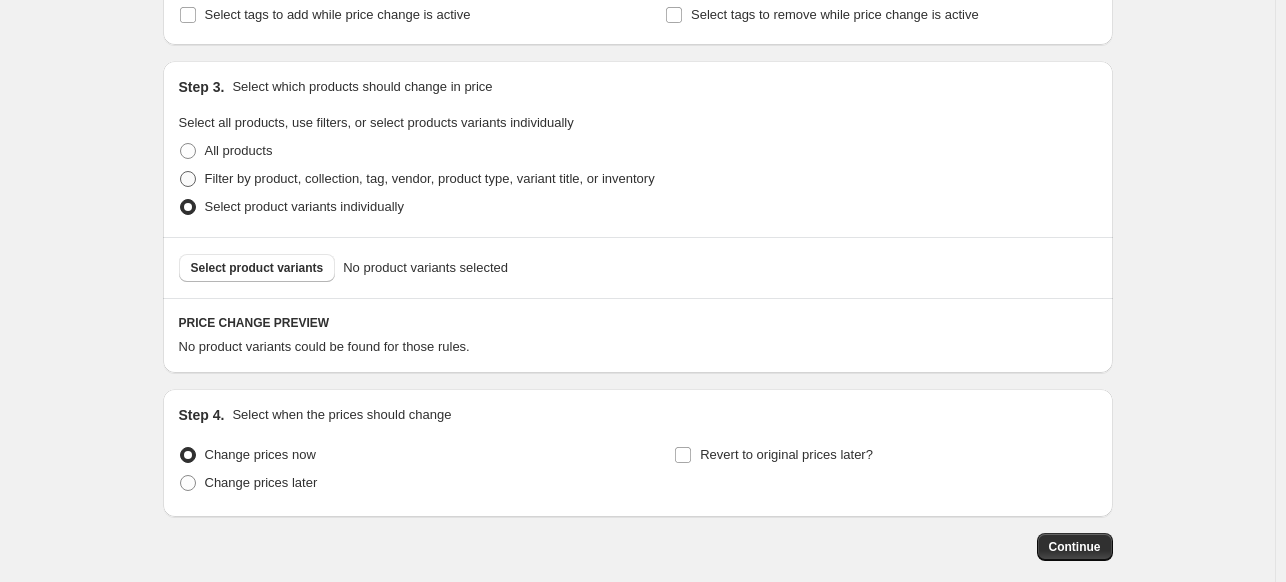 radio on "true" 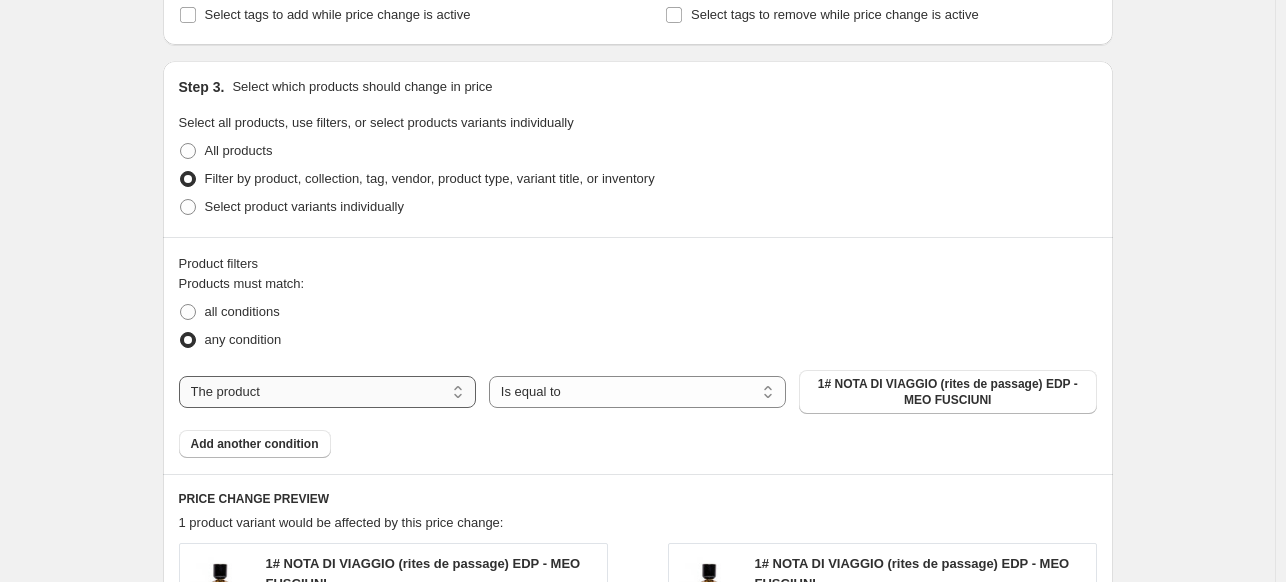 click on "The product The product's collection The product's tag The product's vendor The product's type The product's status The variant's title Inventory quantity" at bounding box center (327, 392) 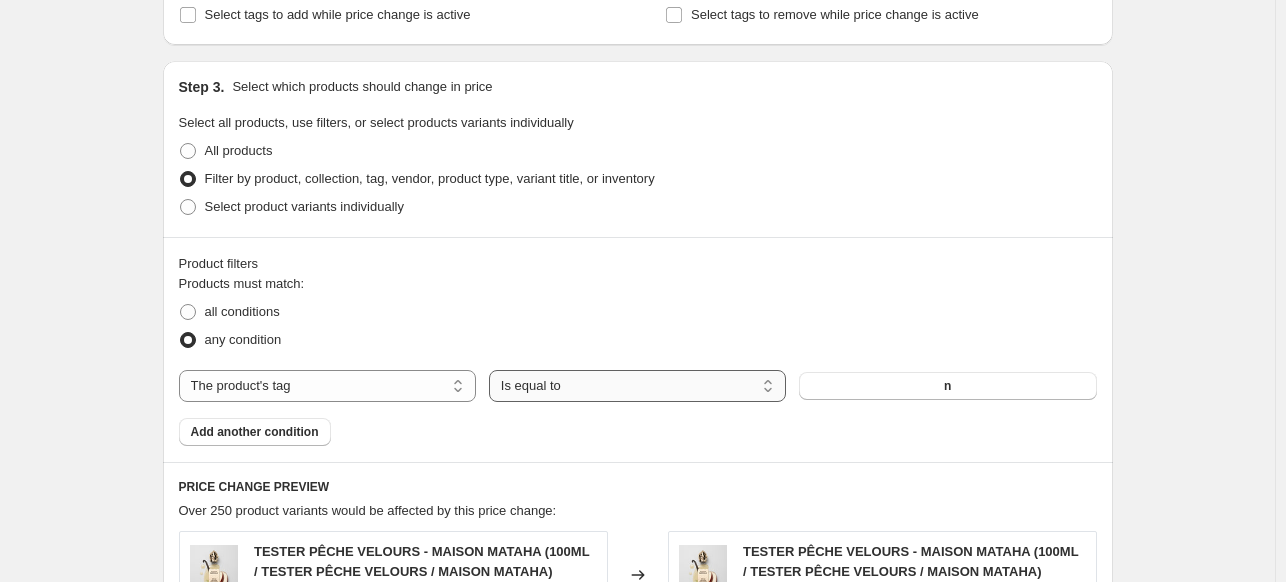 click on "Is equal to Is not equal to" at bounding box center (637, 386) 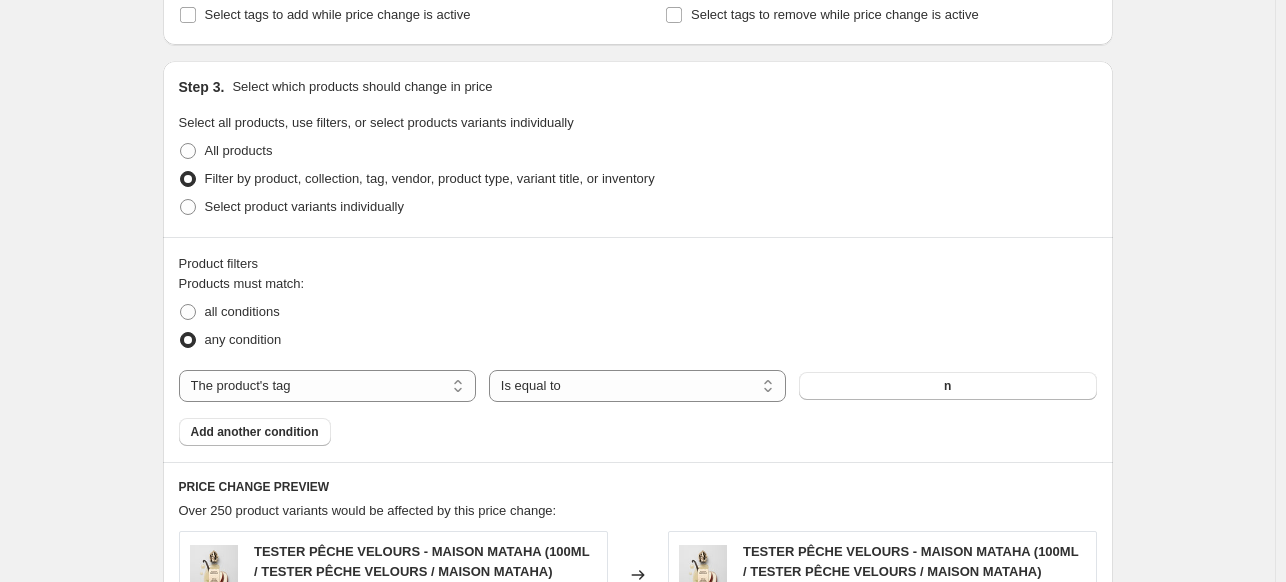 click on "any condition" at bounding box center (638, 340) 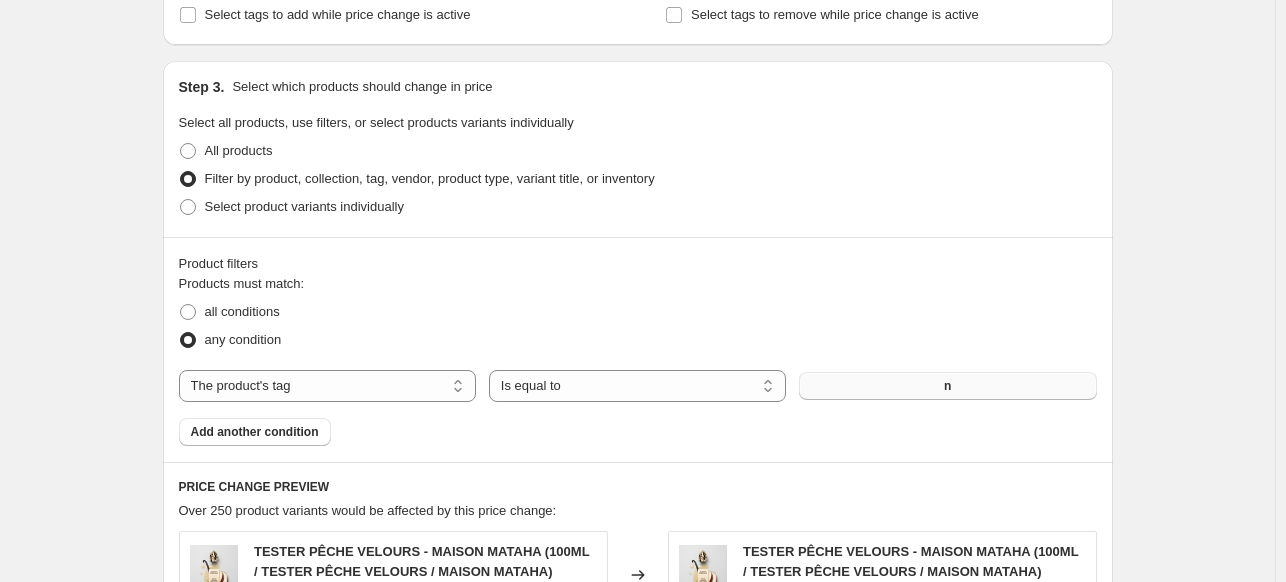 click on "n" at bounding box center (947, 386) 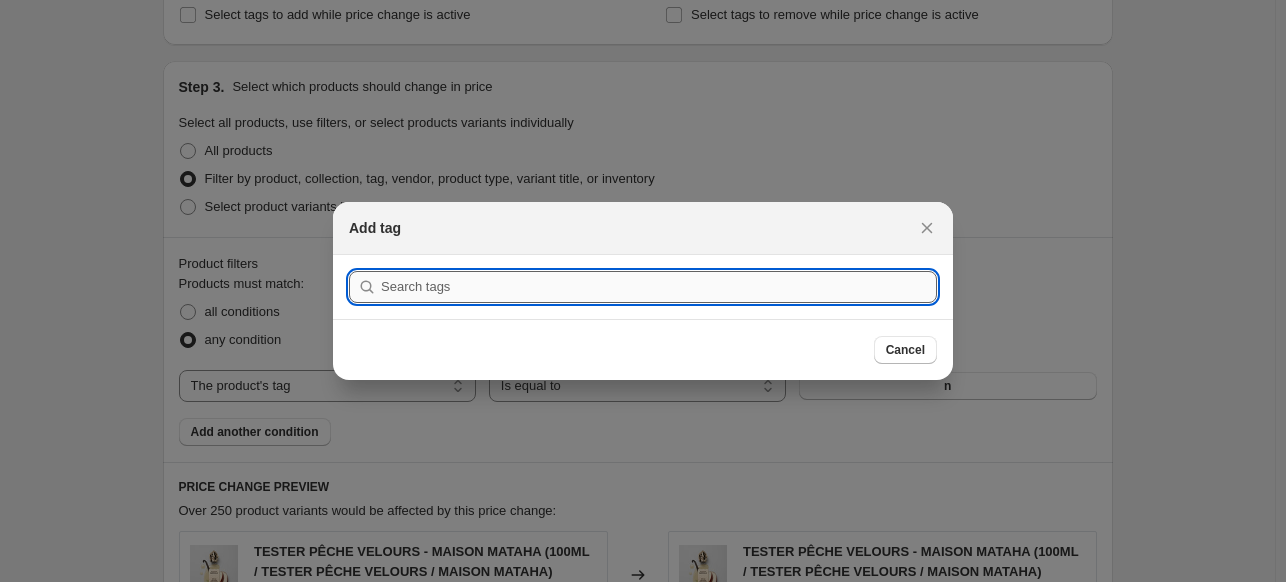 type on "g" 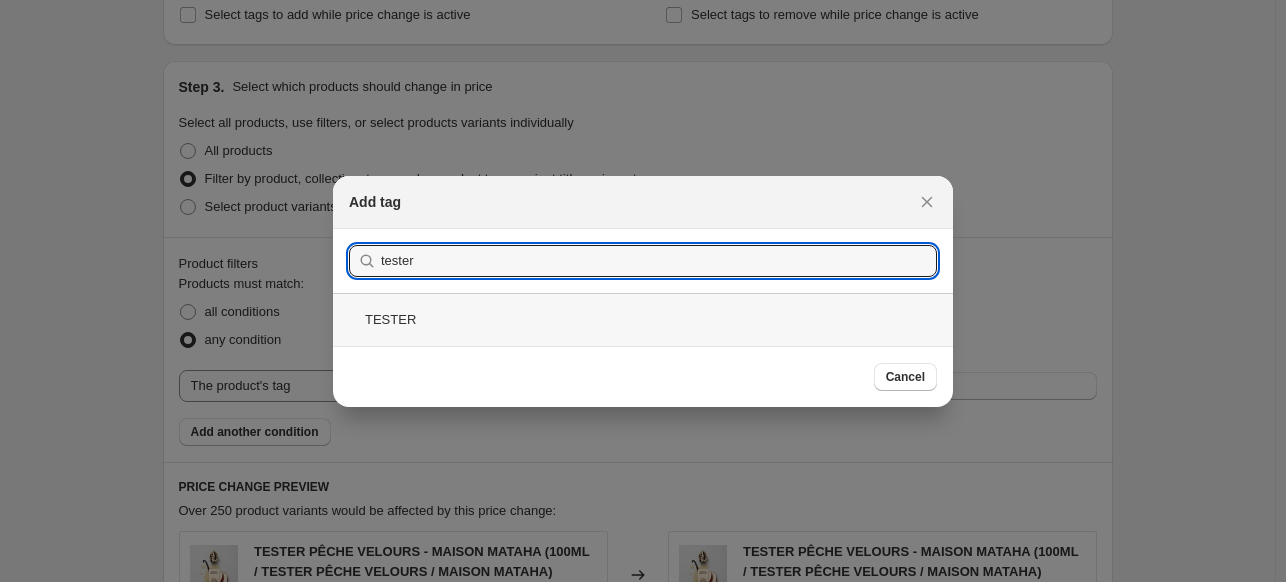 type on "tester" 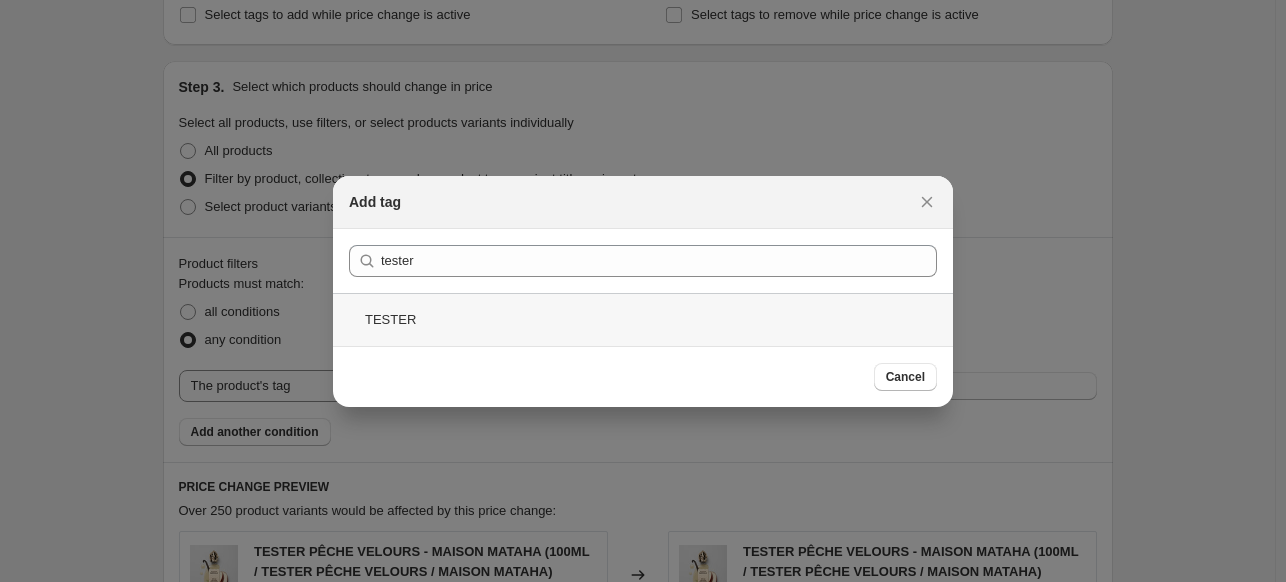 click on "TESTER" at bounding box center (643, 319) 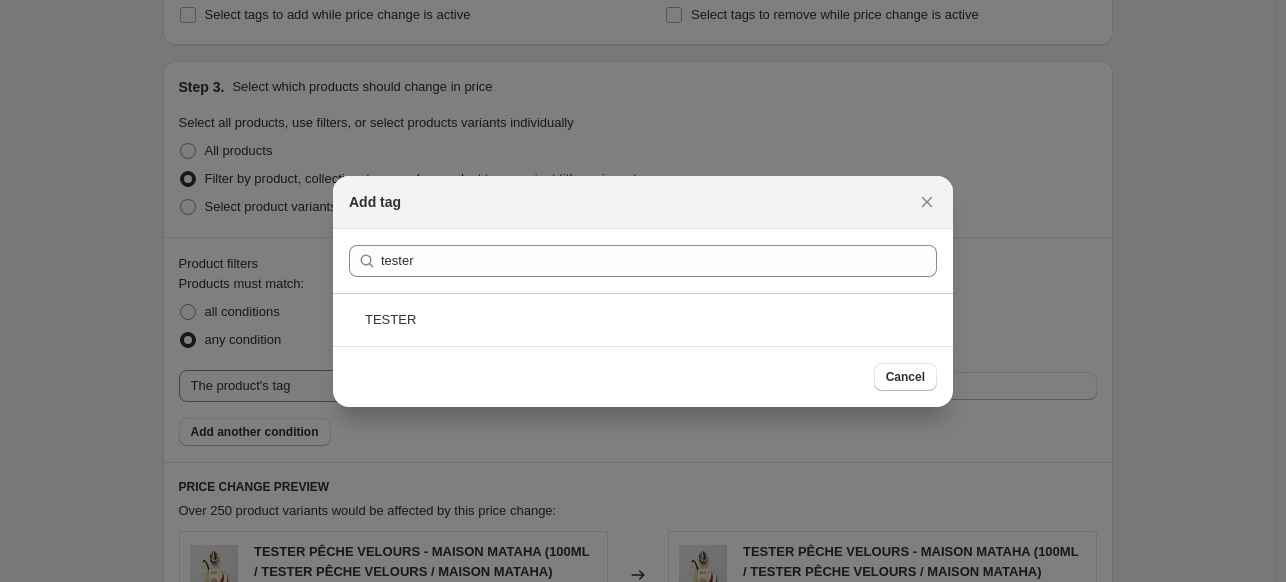 scroll, scrollTop: 873, scrollLeft: 0, axis: vertical 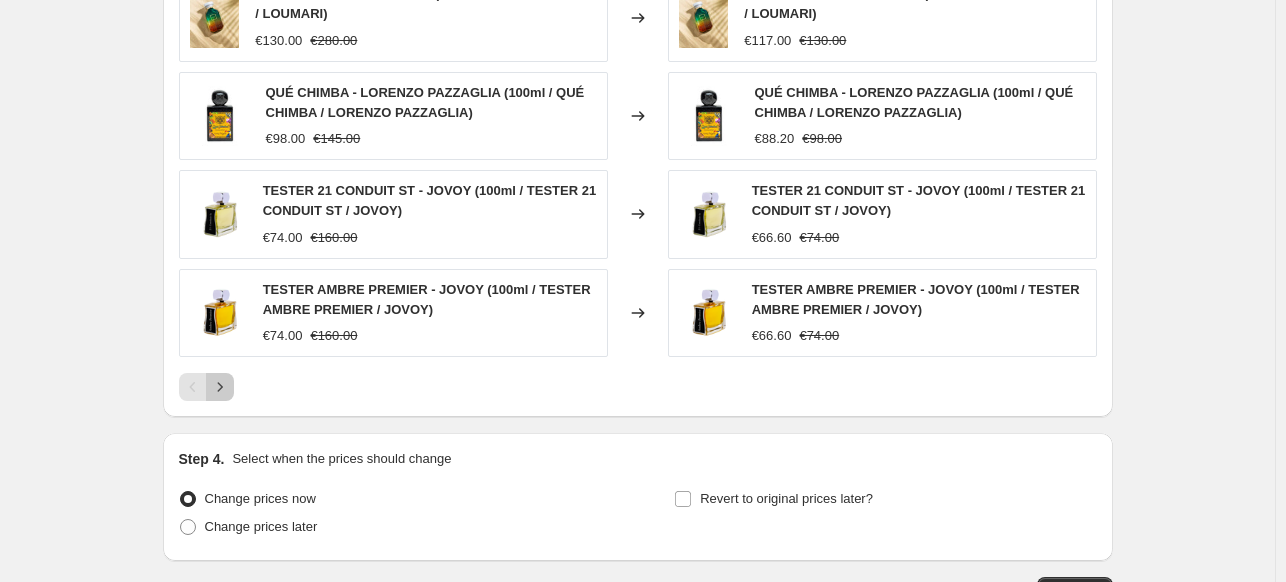 click 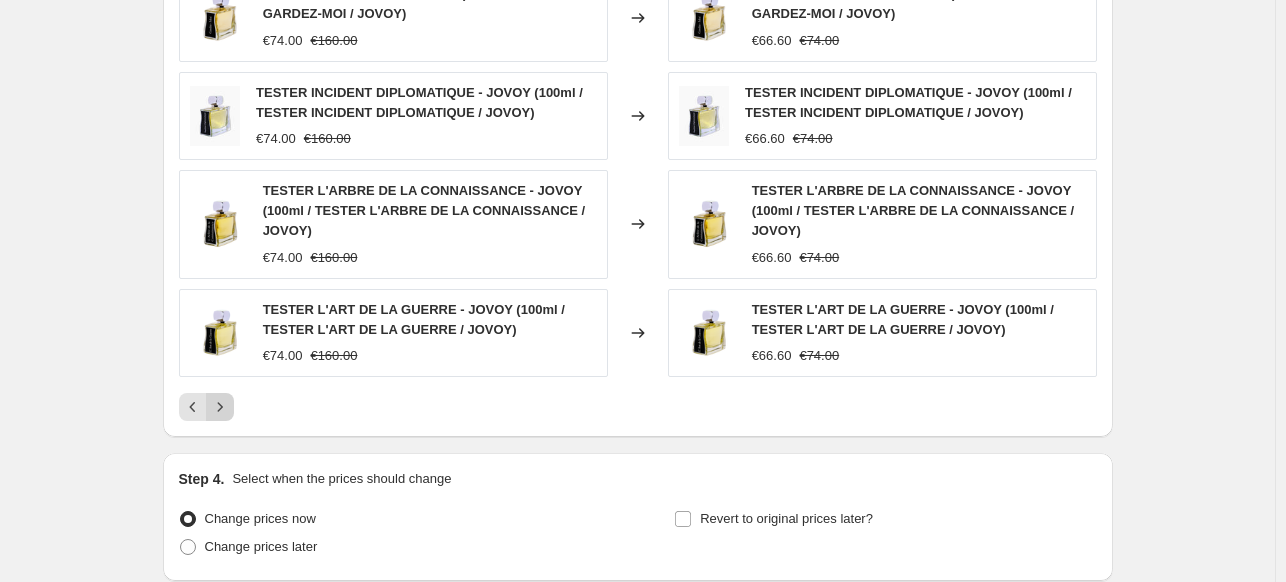 click 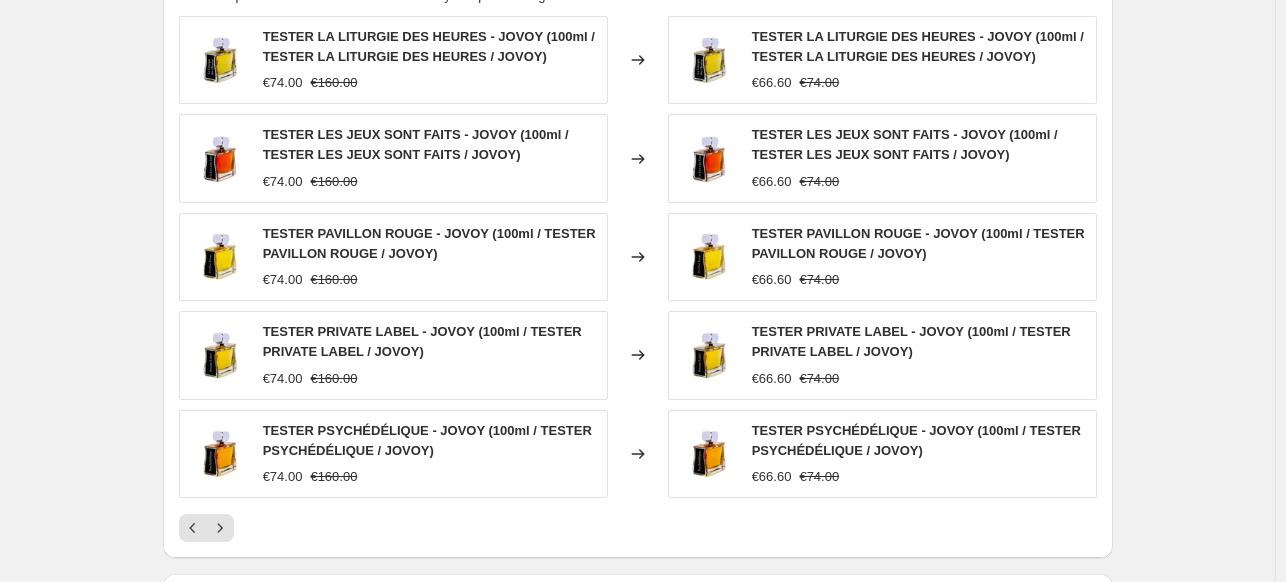 scroll, scrollTop: 1398, scrollLeft: 0, axis: vertical 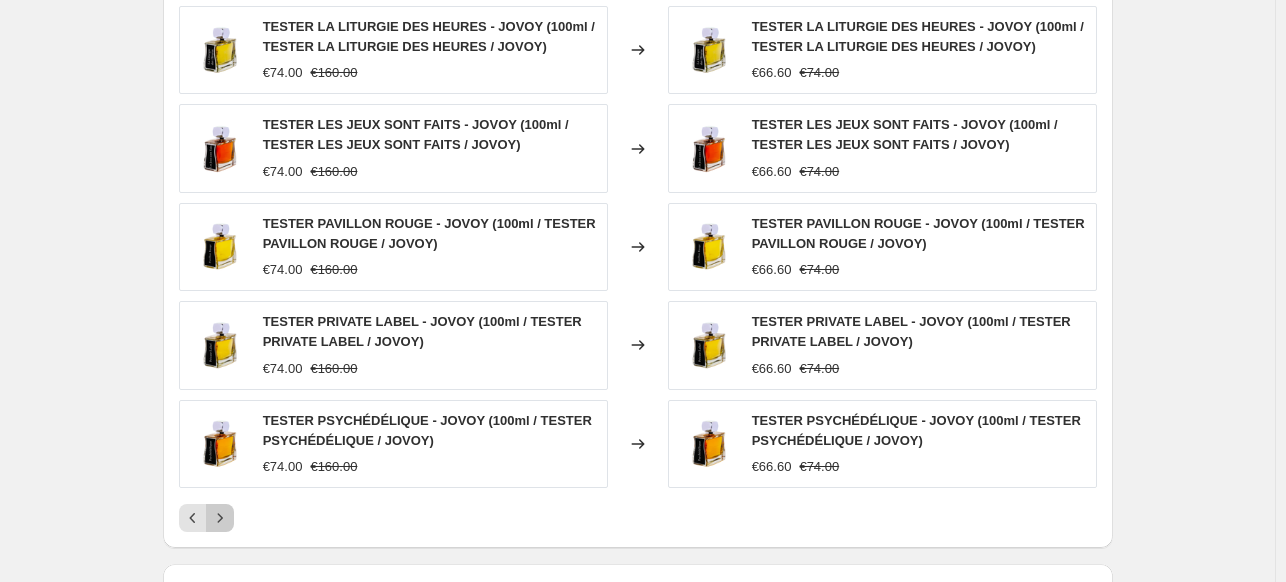 click 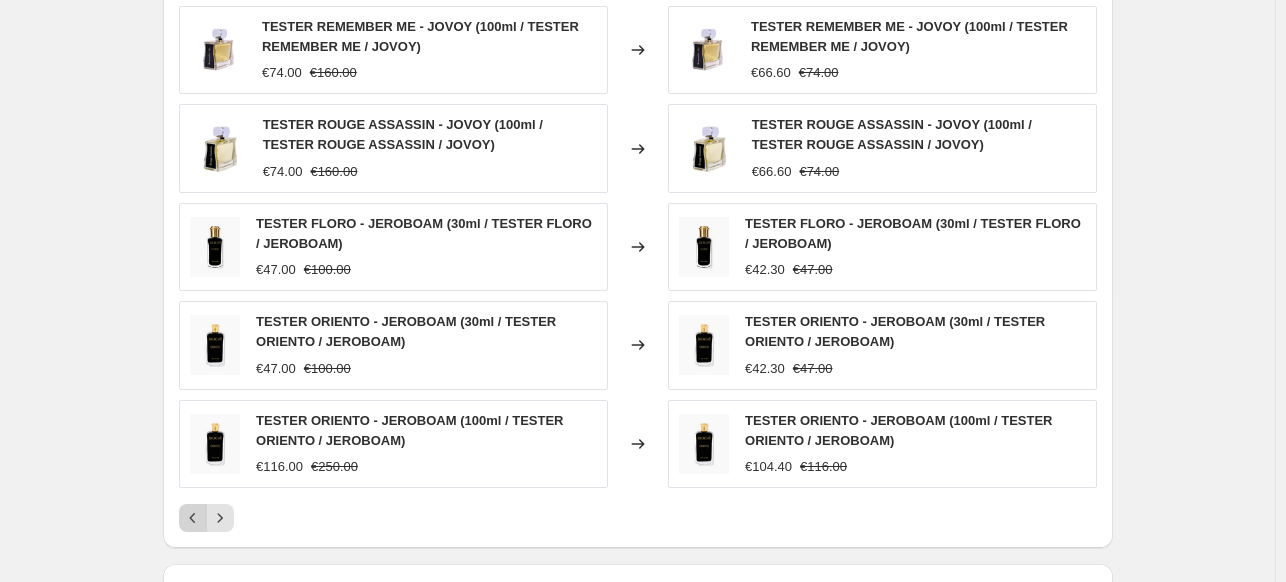 click 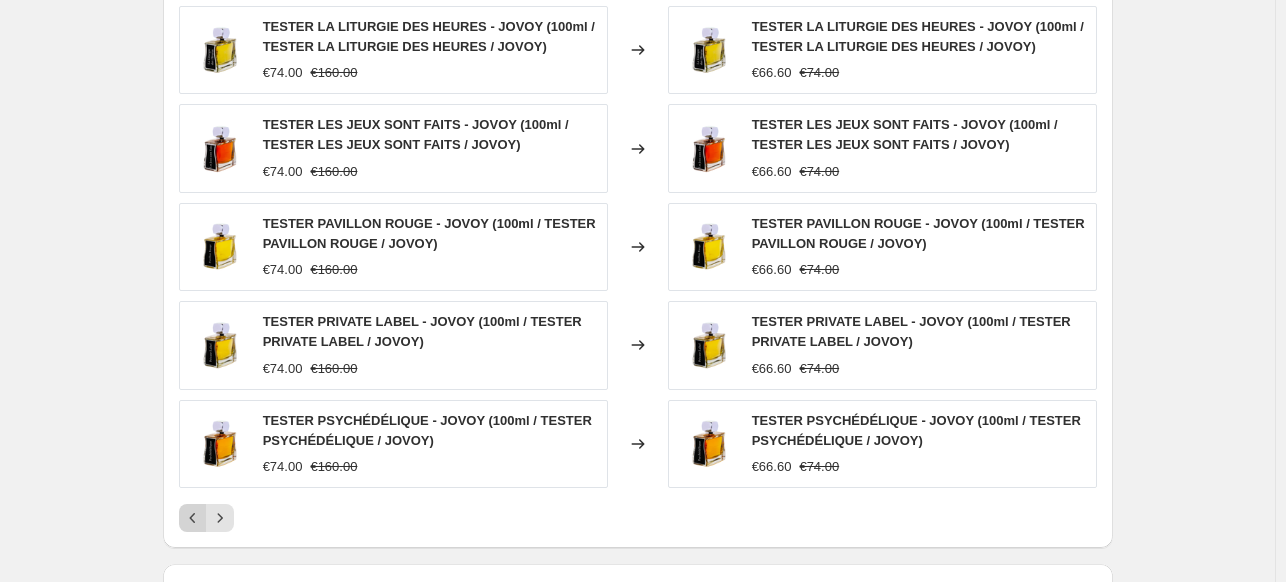 click 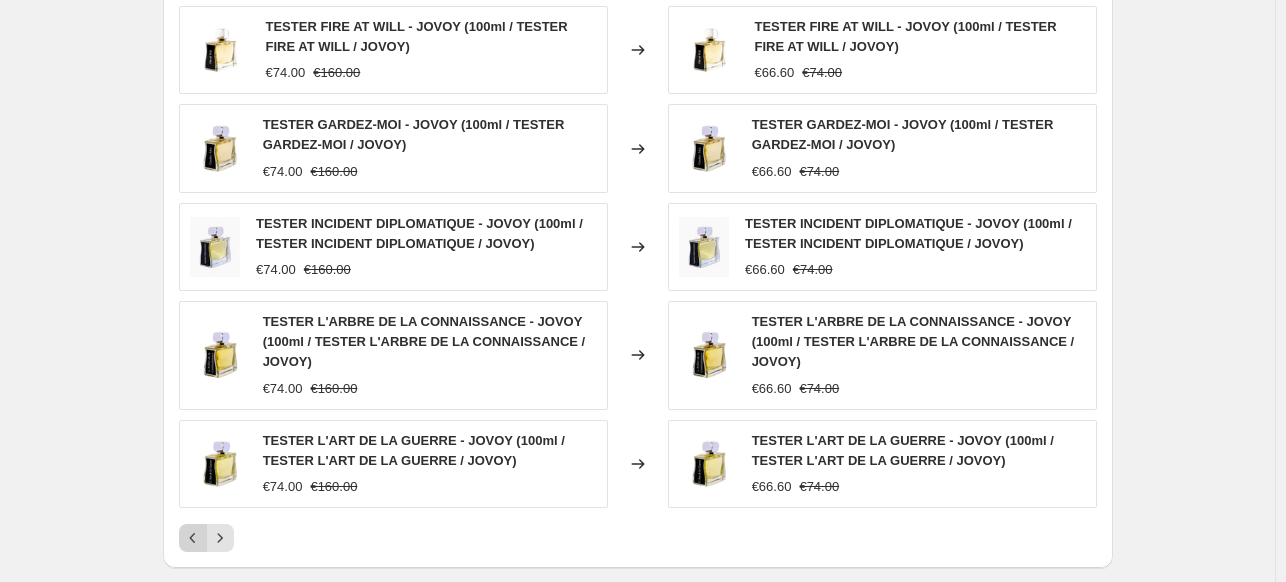 click 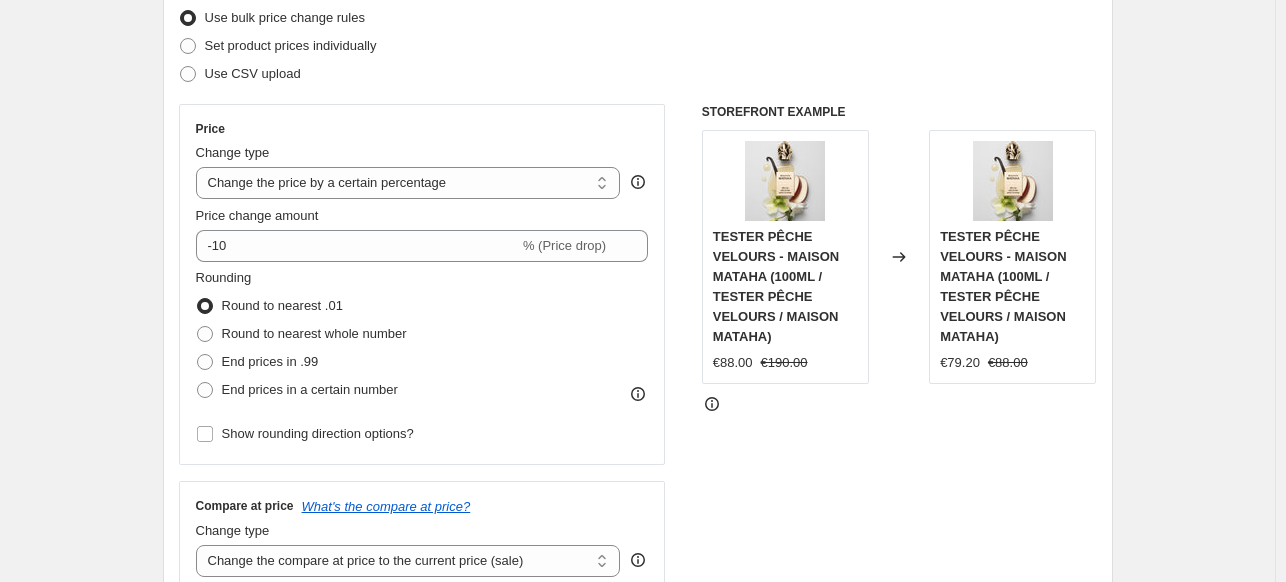scroll, scrollTop: 326, scrollLeft: 0, axis: vertical 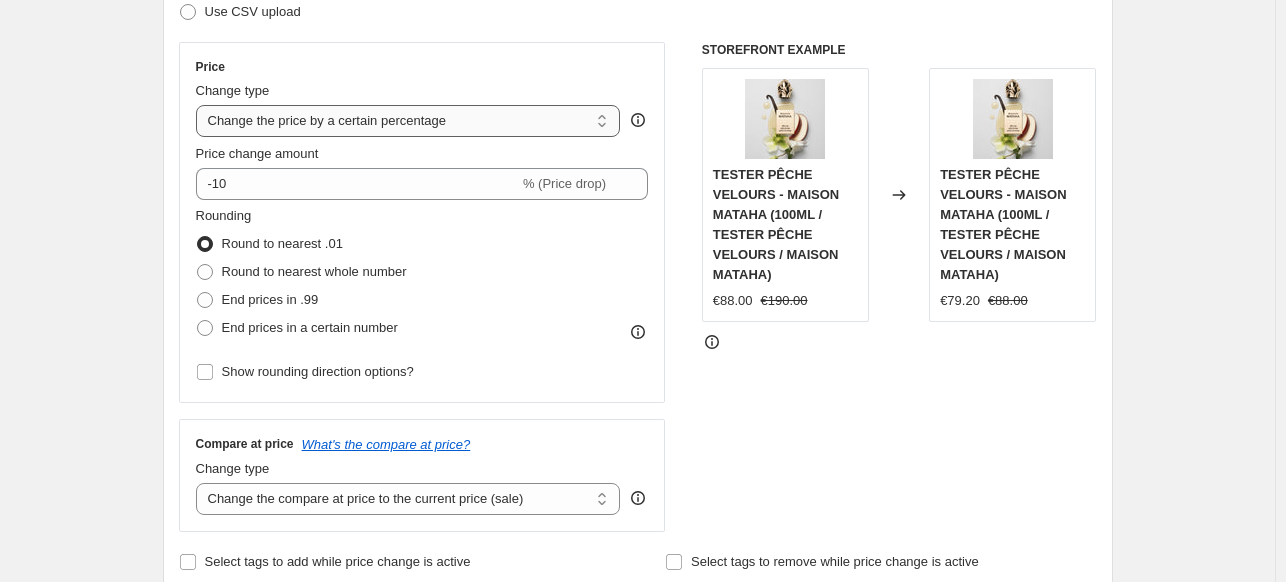 click on "Change the price to a certain amount Change the price by a certain amount Change the price by a certain percentage Change the price to the current compare at price (price before sale) Change the price by a certain amount relative to the compare at price Change the price by a certain percentage relative to the compare at price Don't change the price Change the price by a certain percentage relative to the cost per item Change price to certain cost margin" at bounding box center (408, 121) 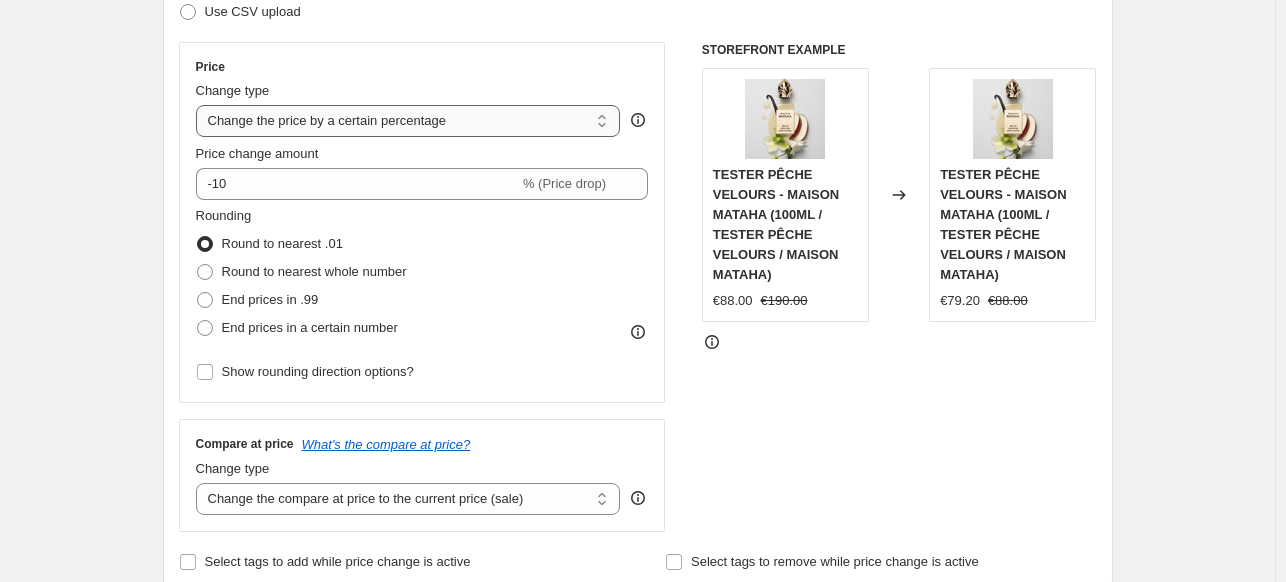 click on "Change the price to a certain amount Change the price by a certain amount Change the price by a certain percentage Change the price to the current compare at price (price before sale) Change the price by a certain amount relative to the compare at price Change the price by a certain percentage relative to the compare at price Don't change the price Change the price by a certain percentage relative to the cost per item Change price to certain cost margin" at bounding box center [408, 121] 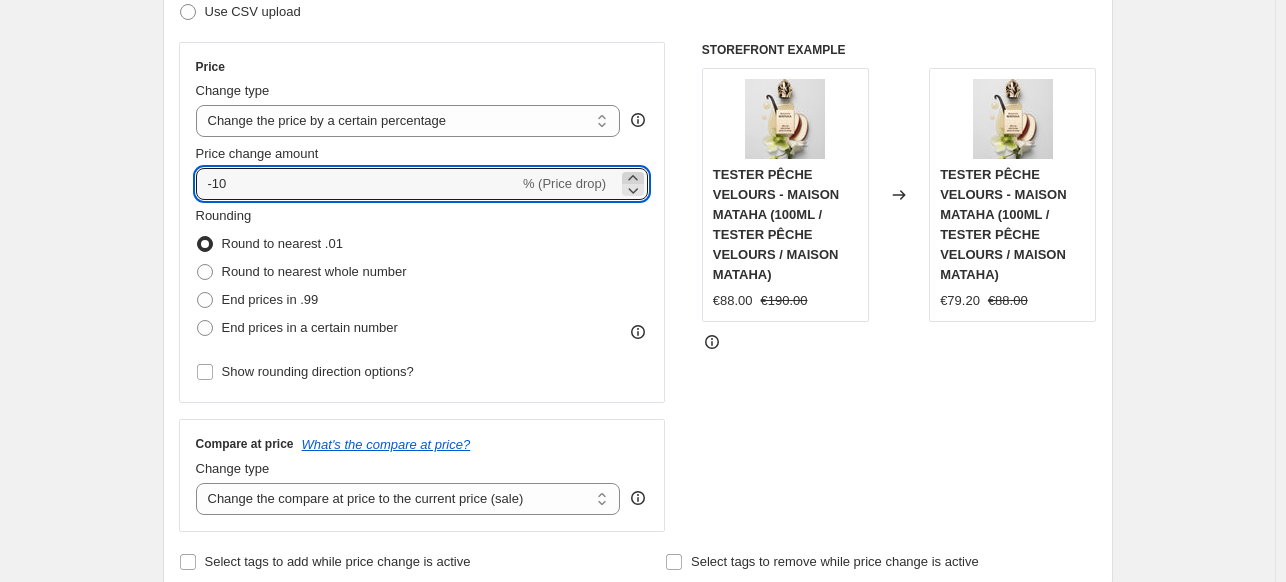 click 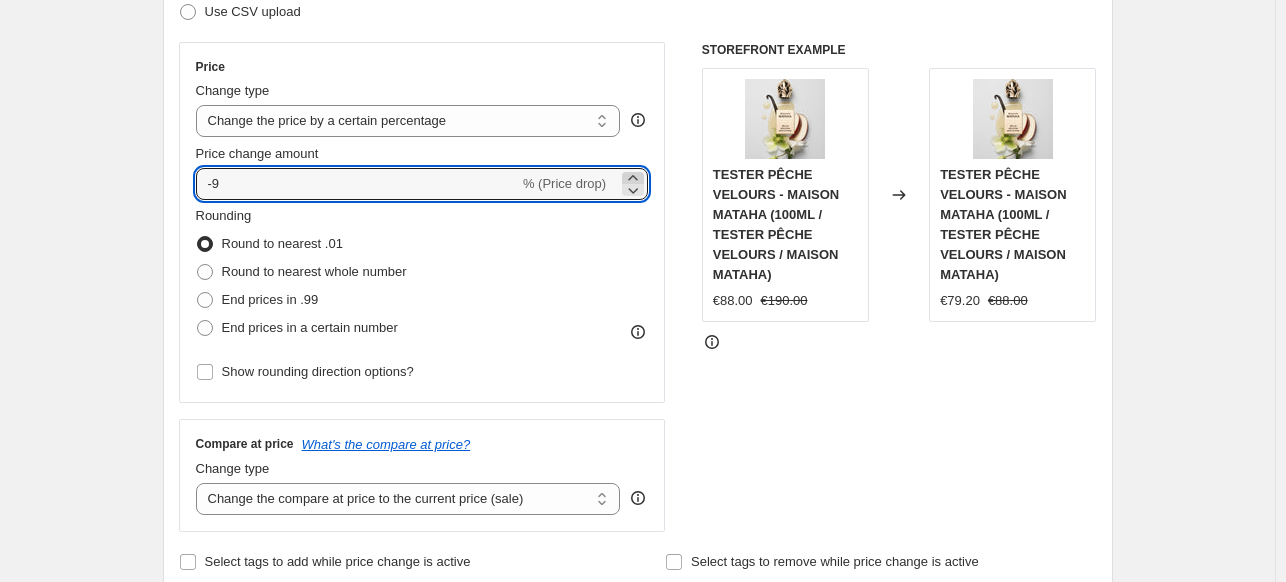 click 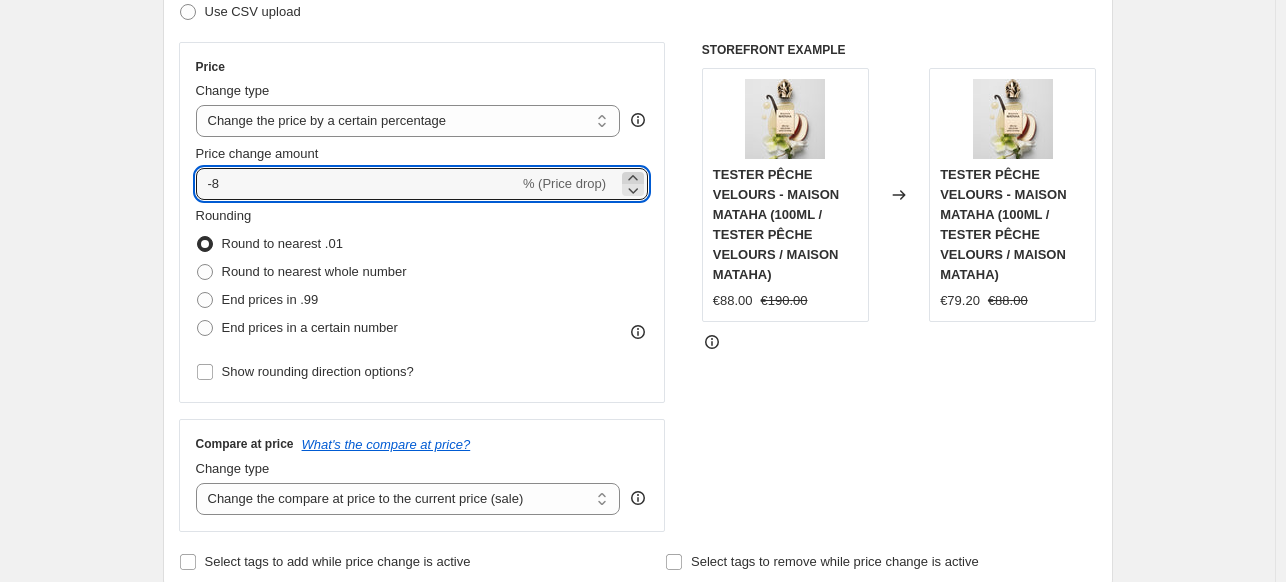 click 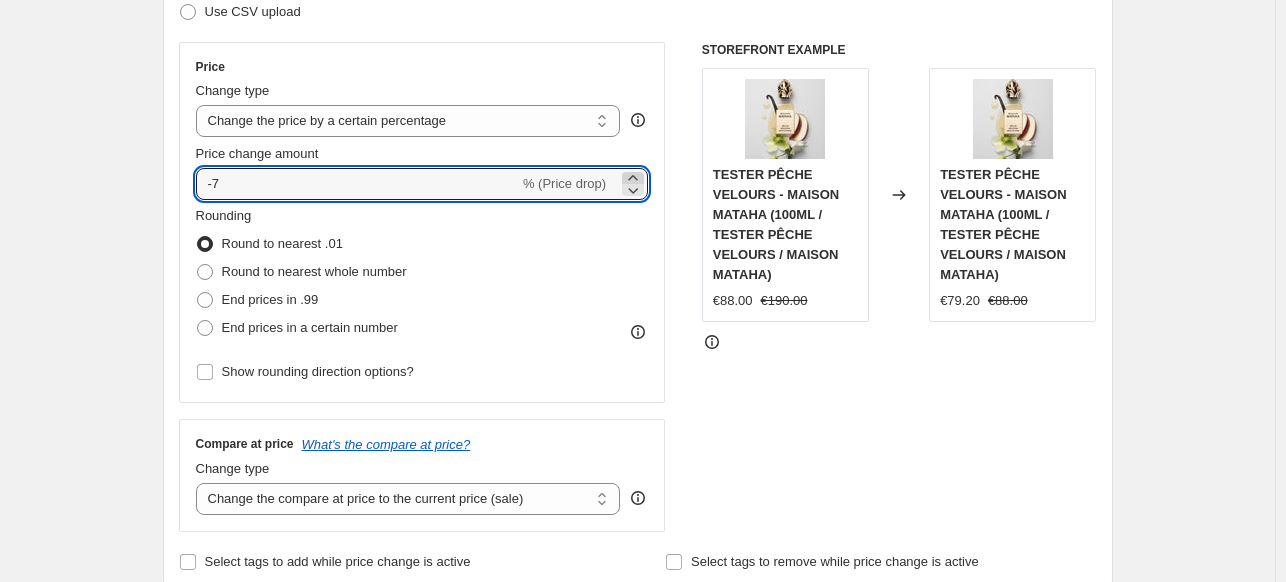 click 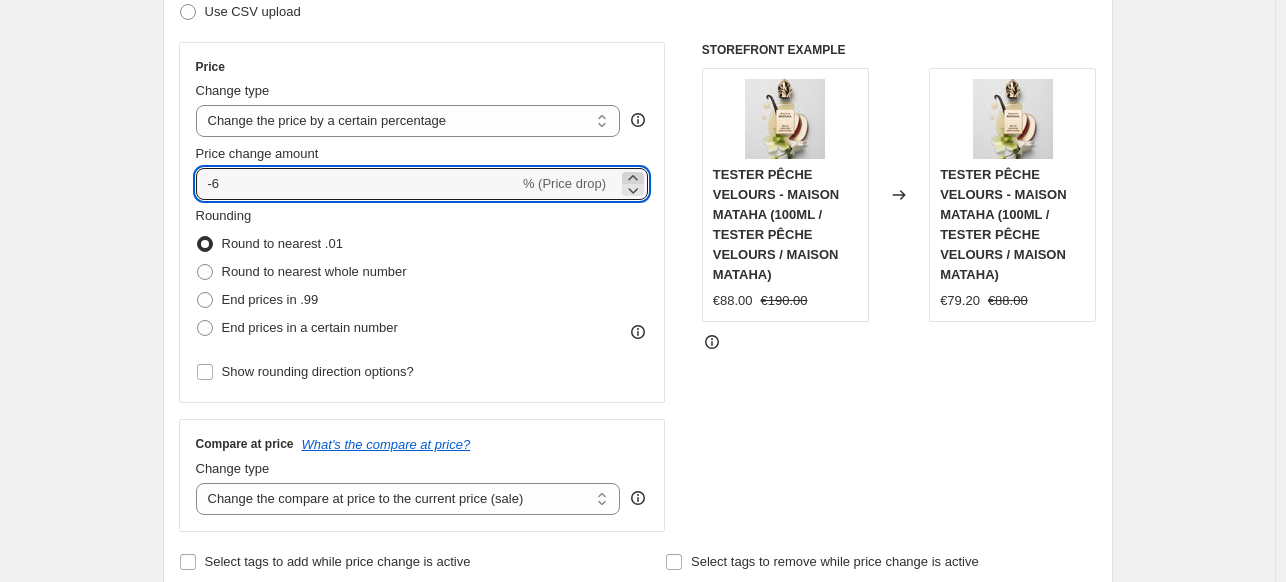 click 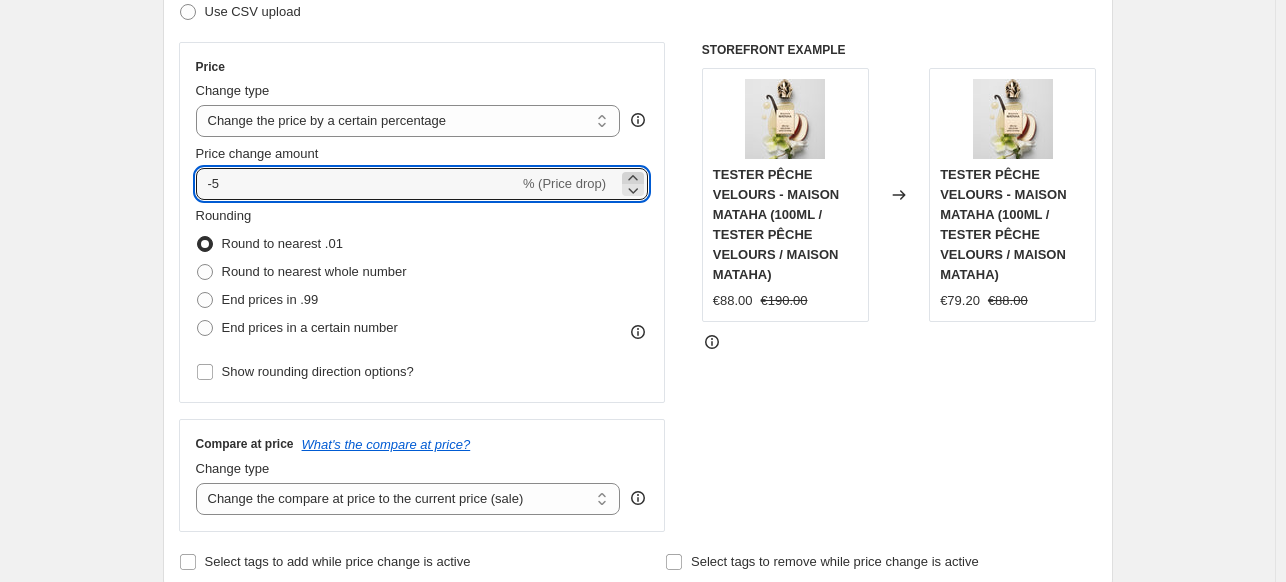 click 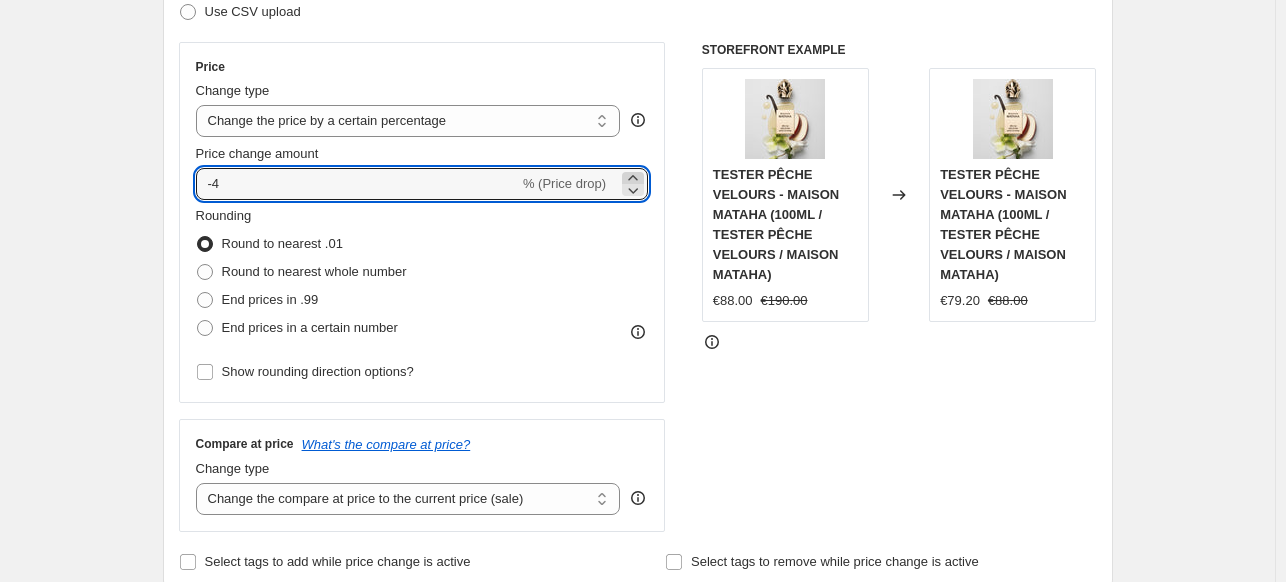 click 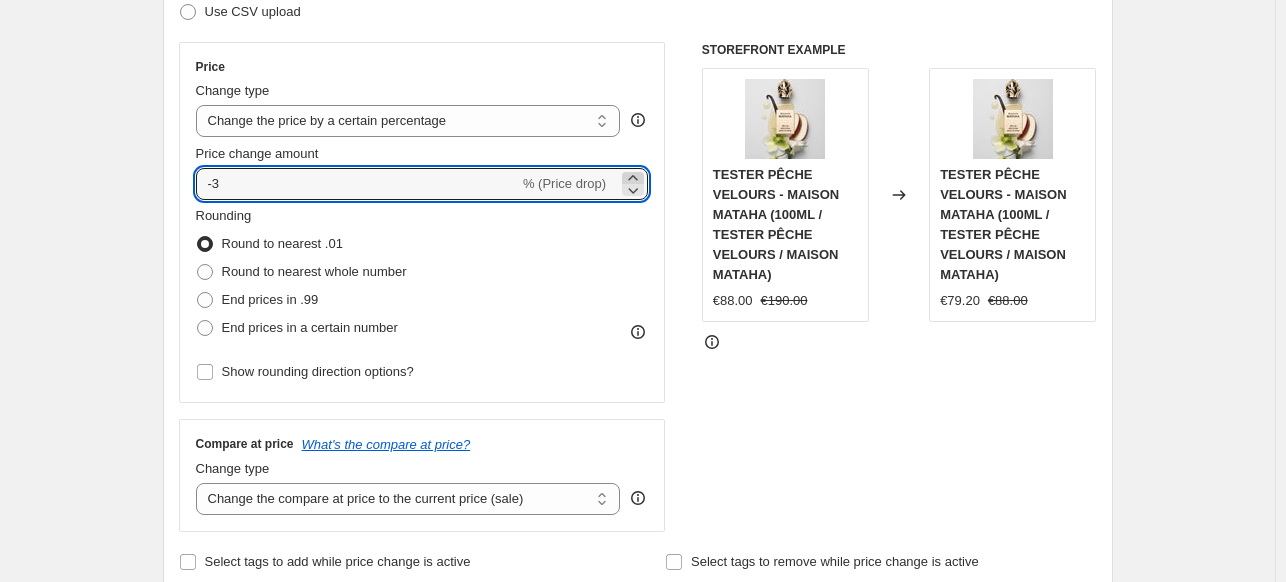 click 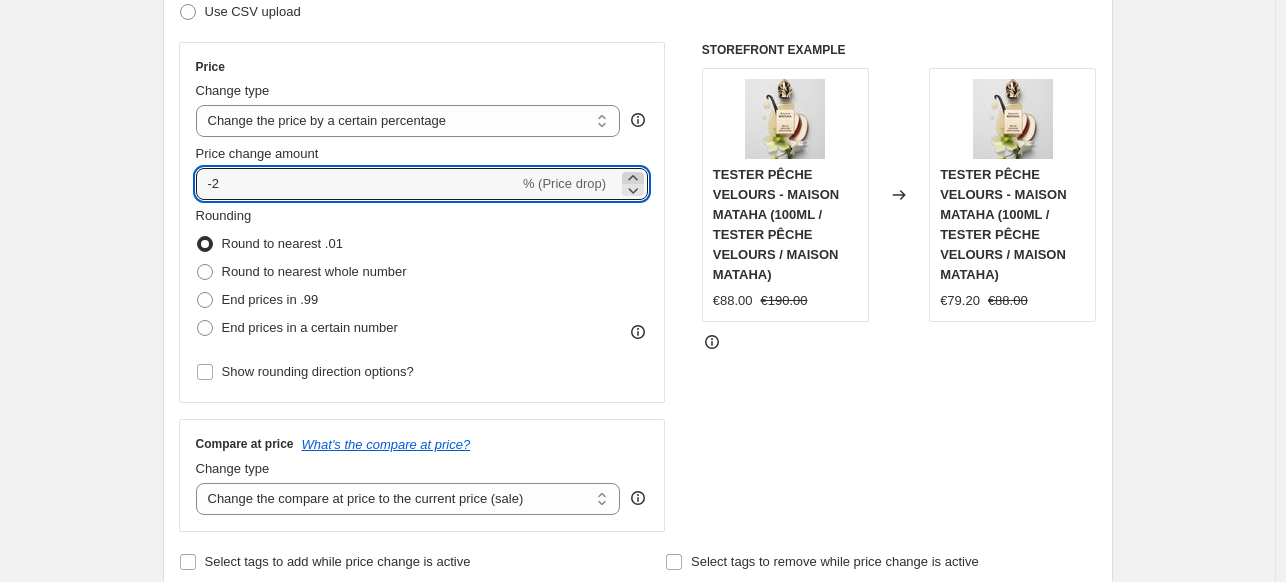 click 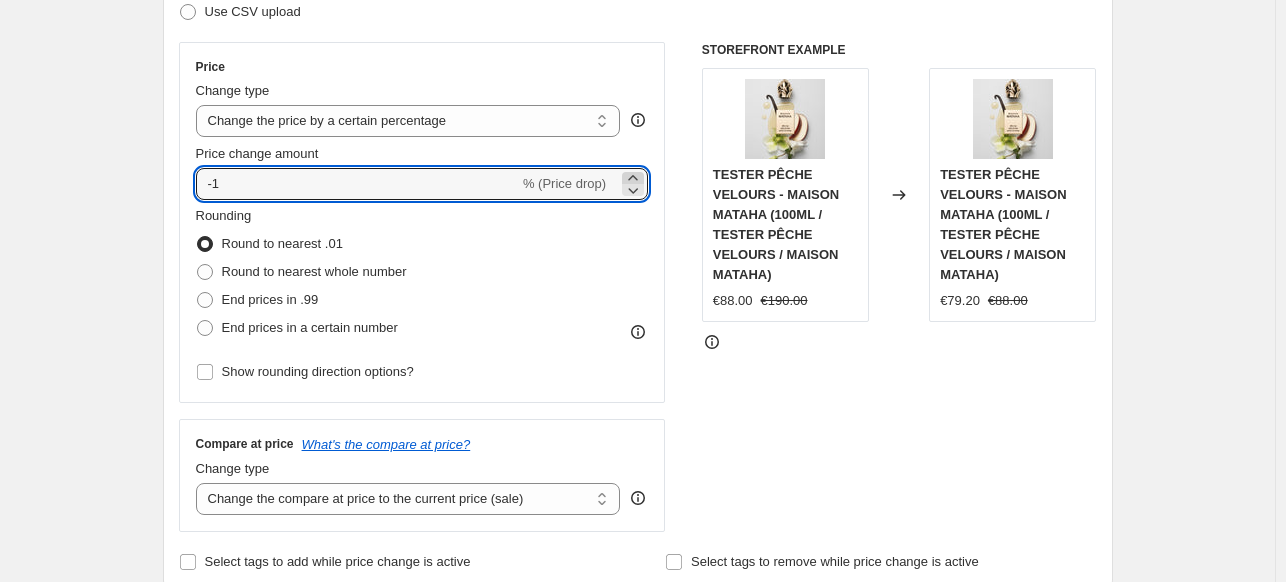 click 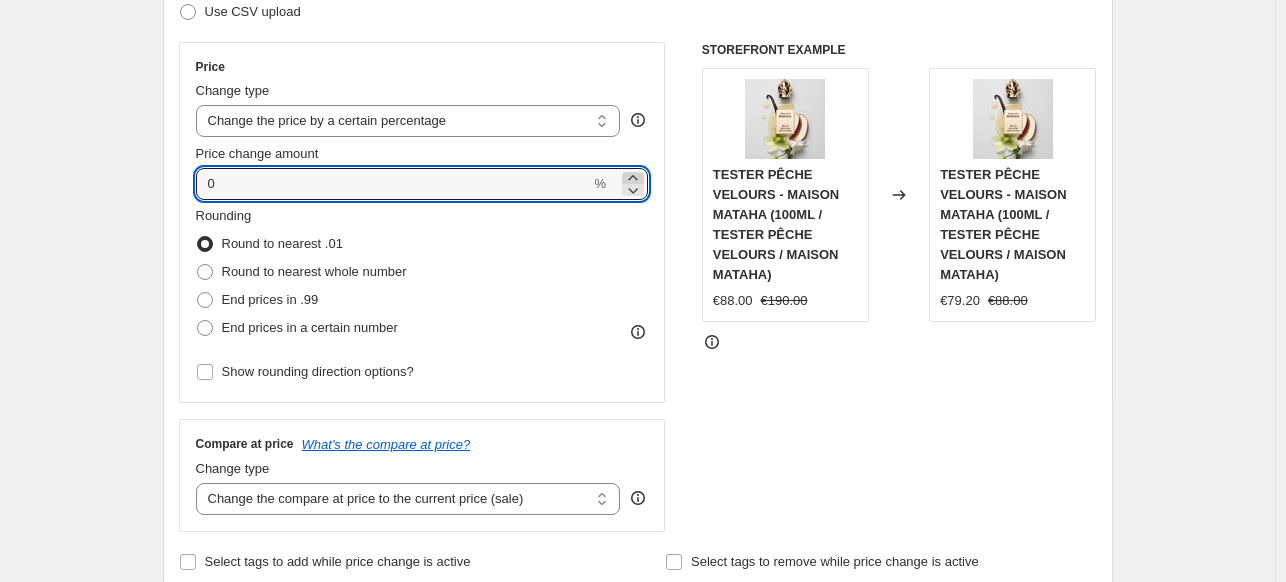click 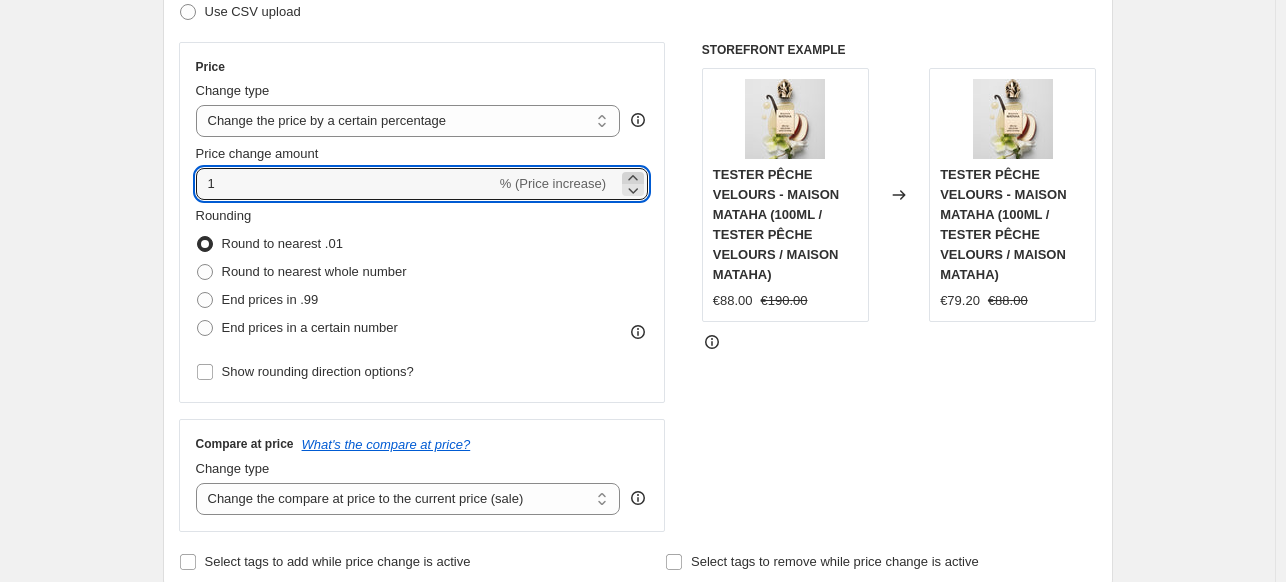 click 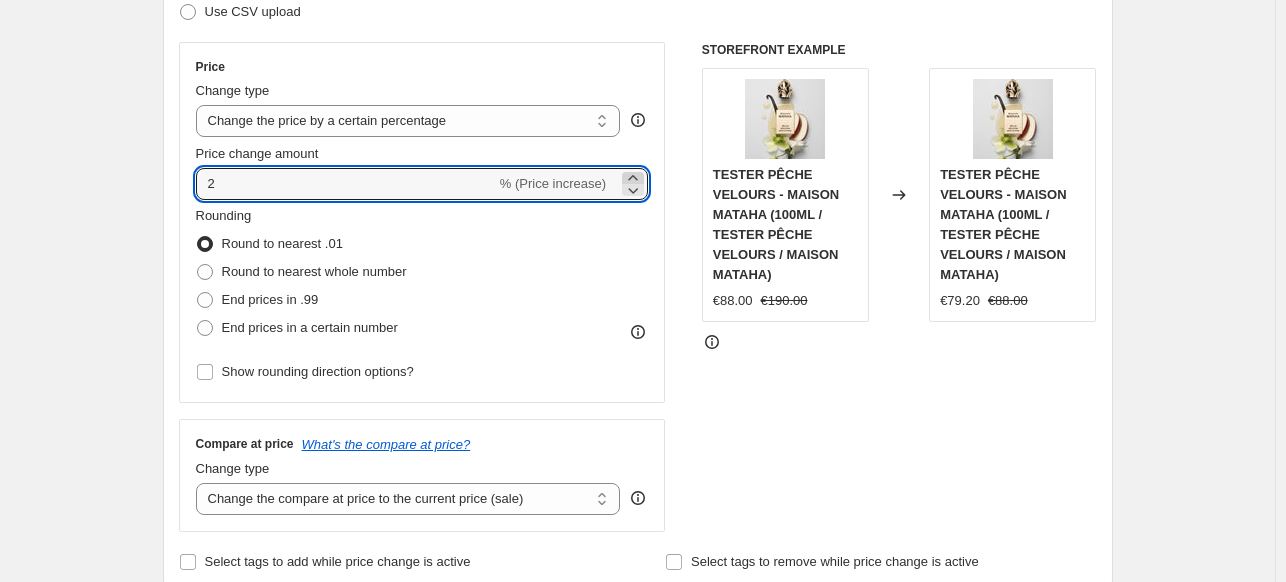 click 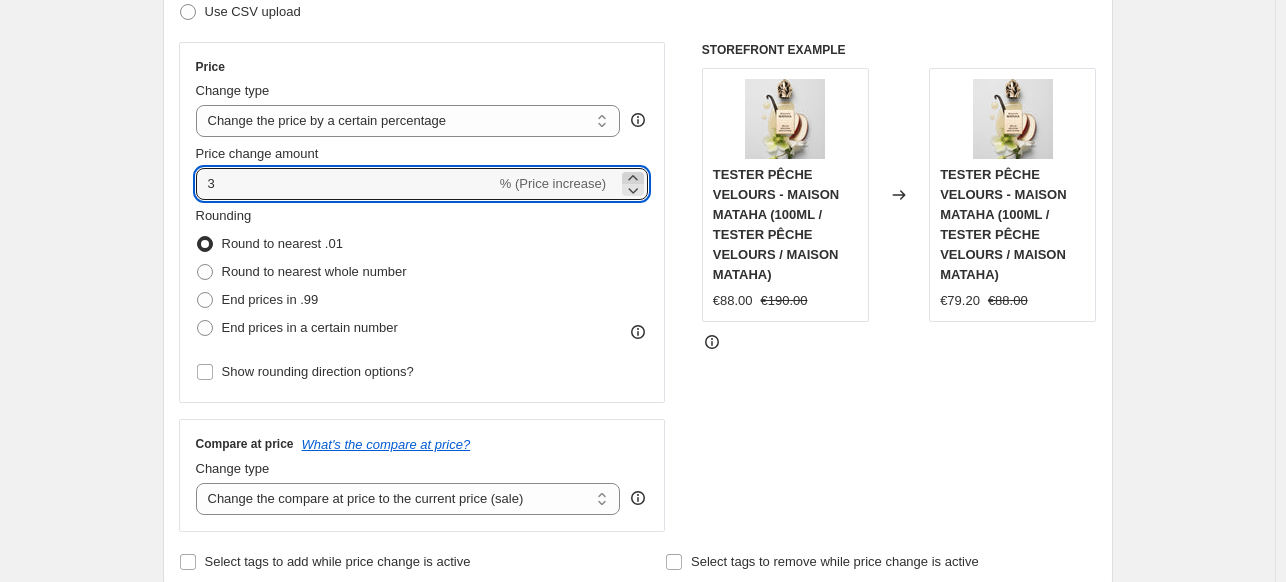 click 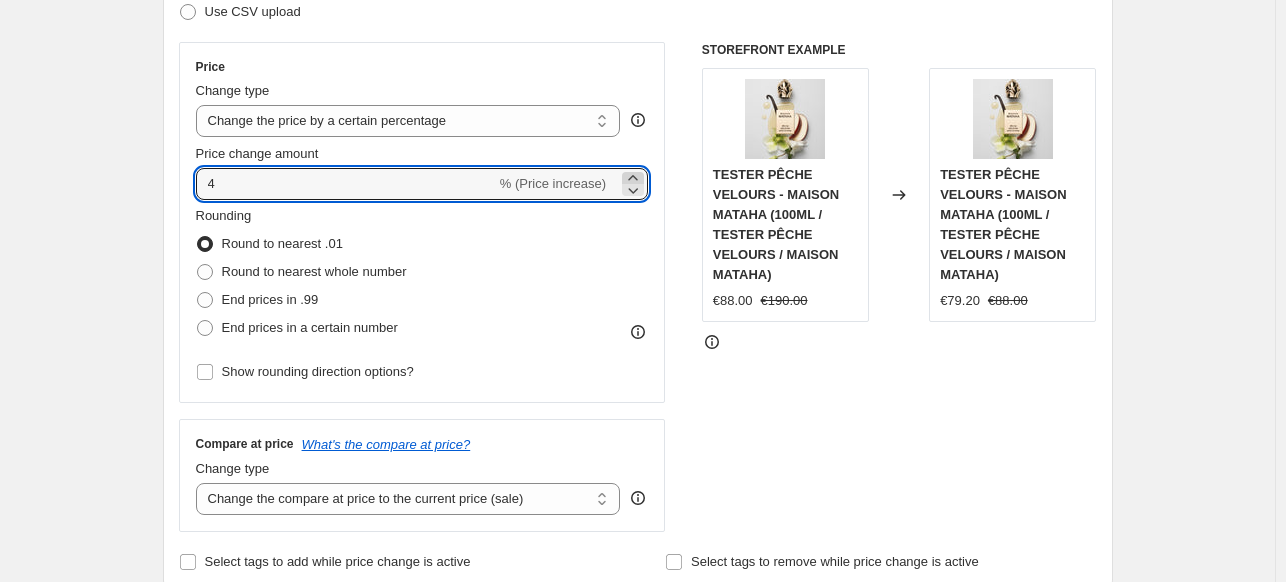 click 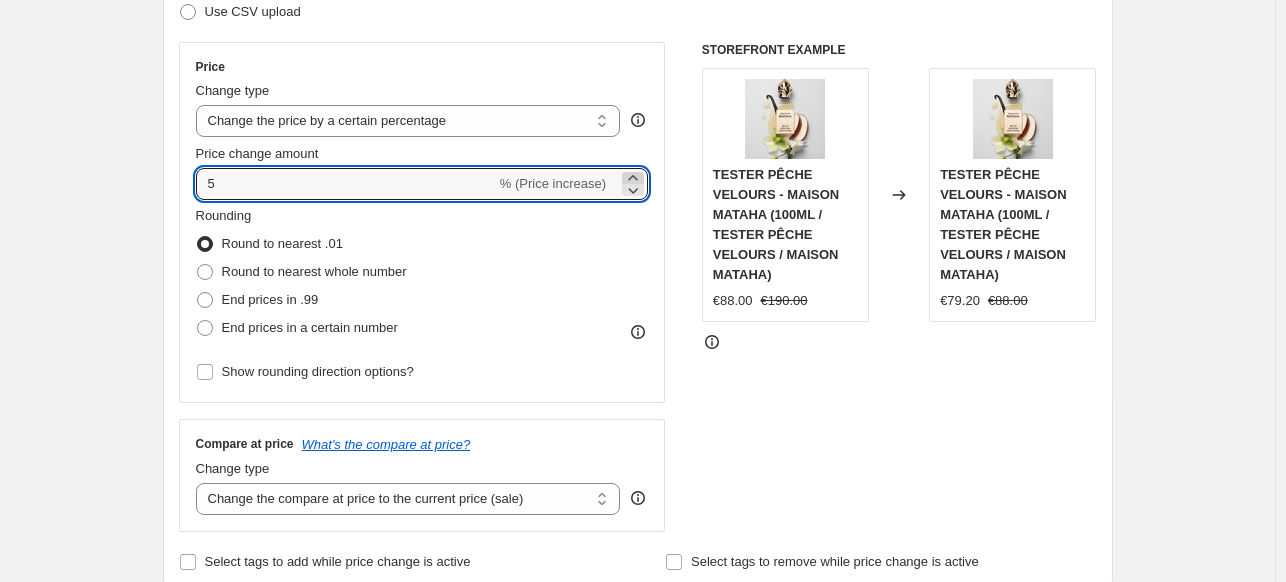 click 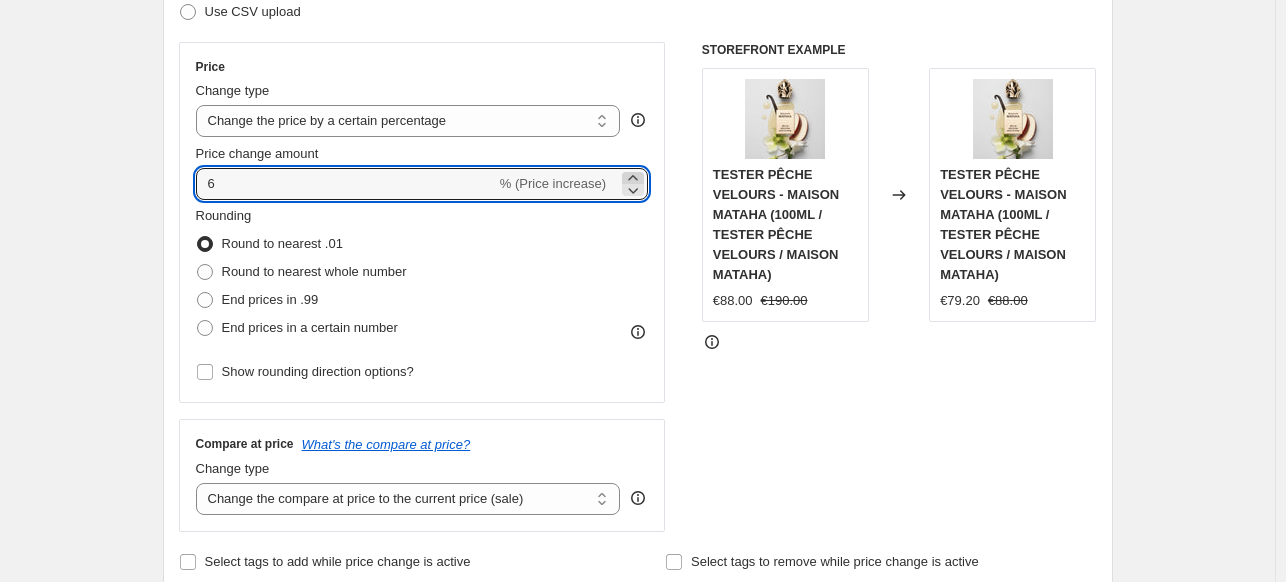 click 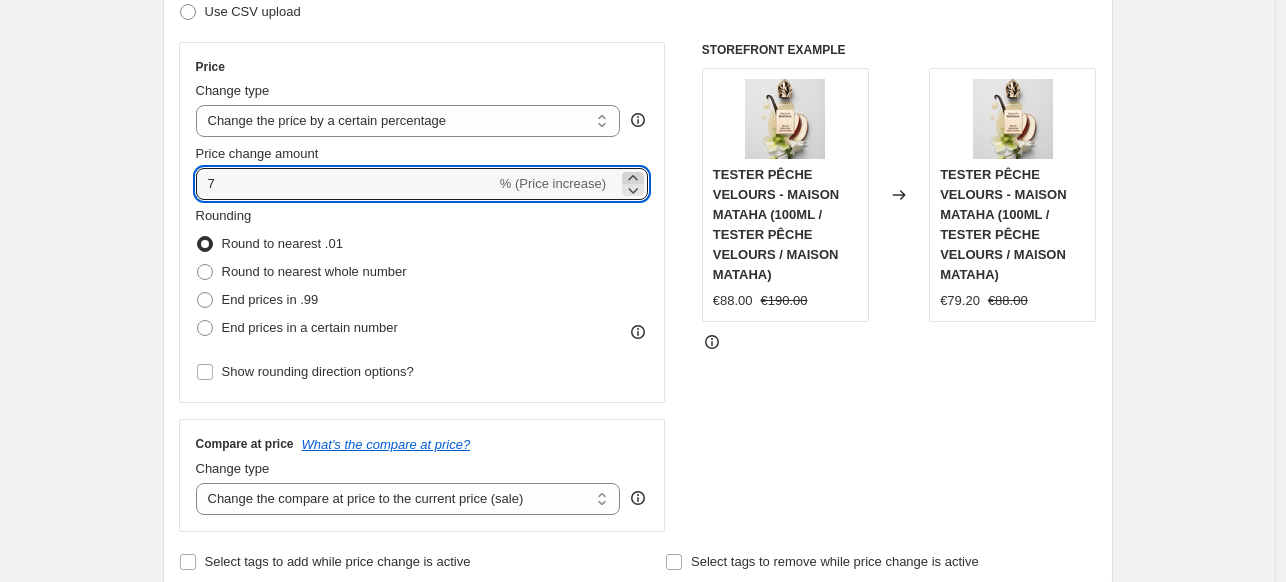 click 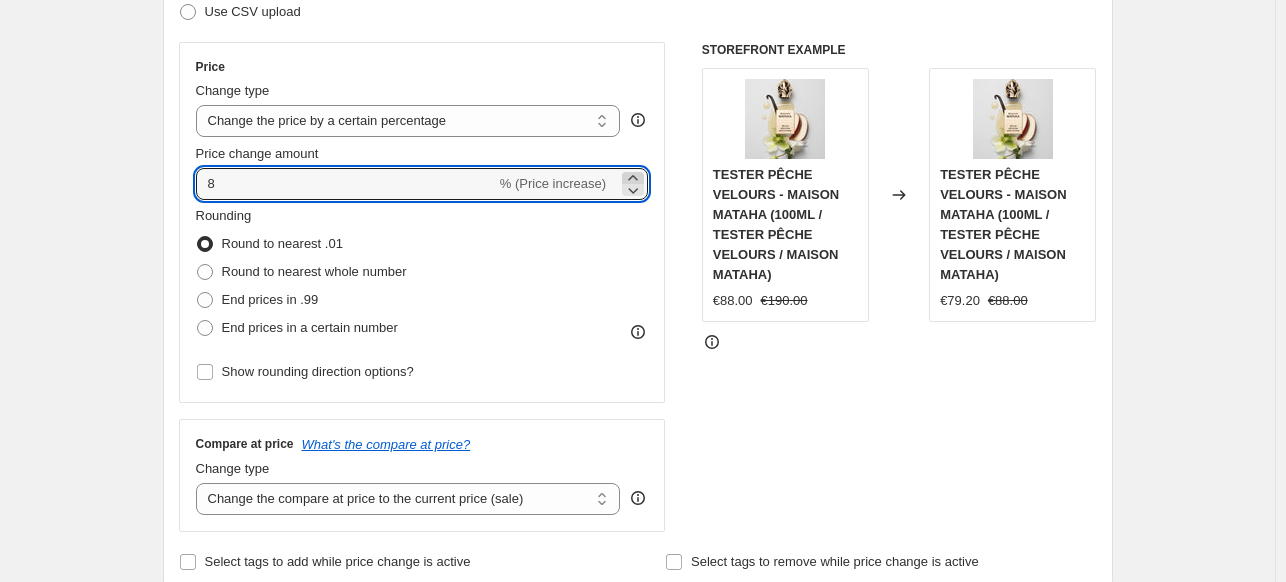 click 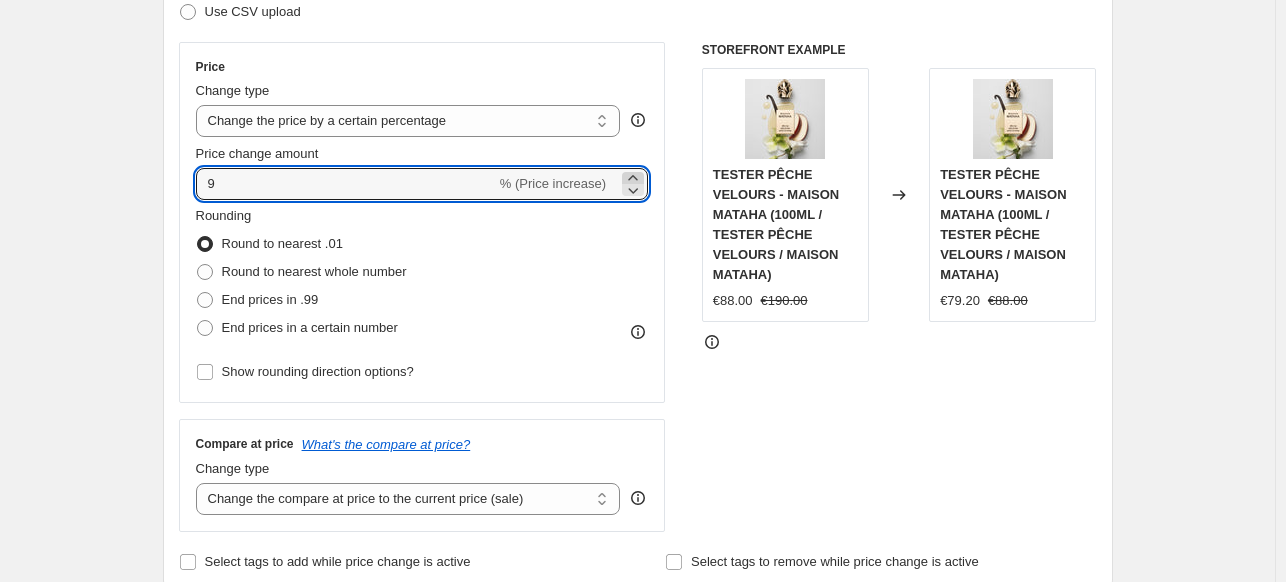 click 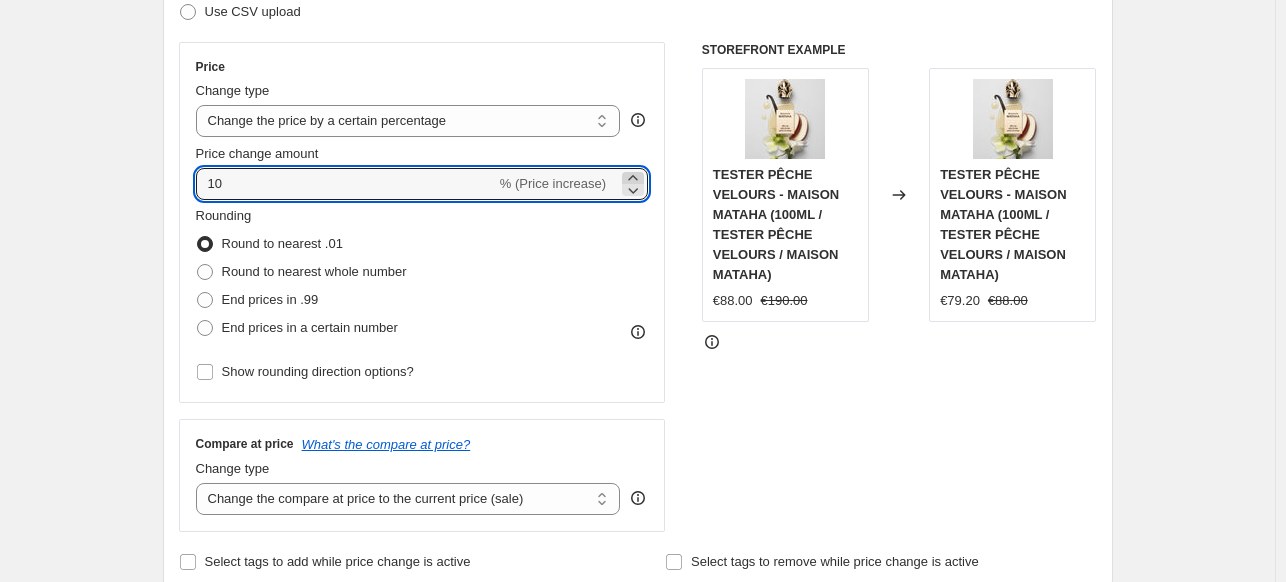 click 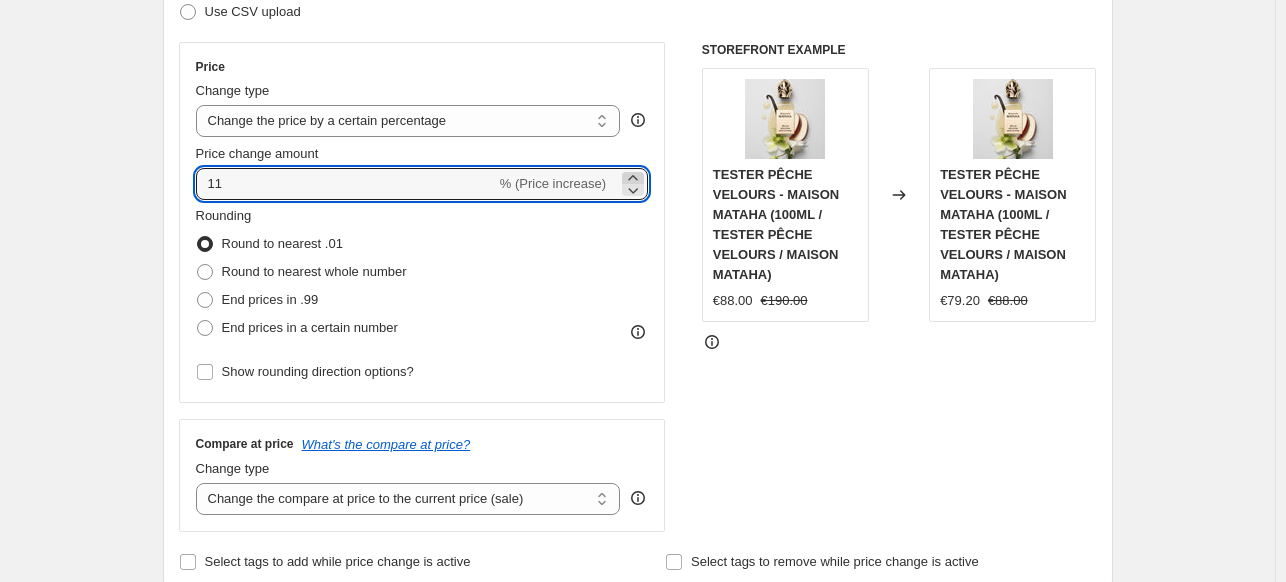 click 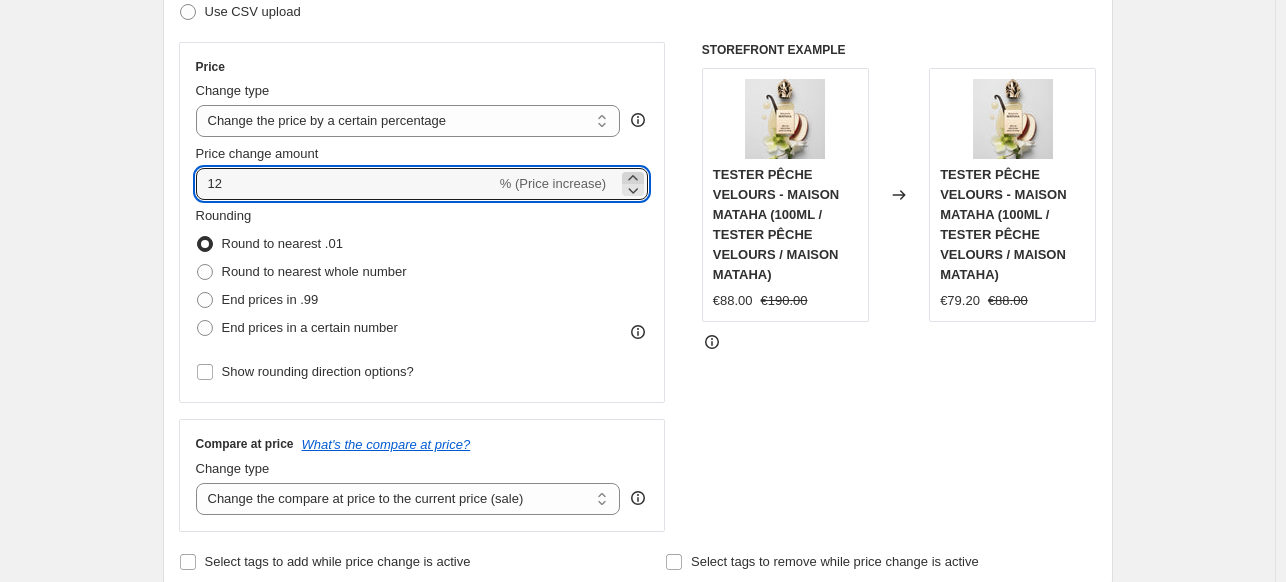 click 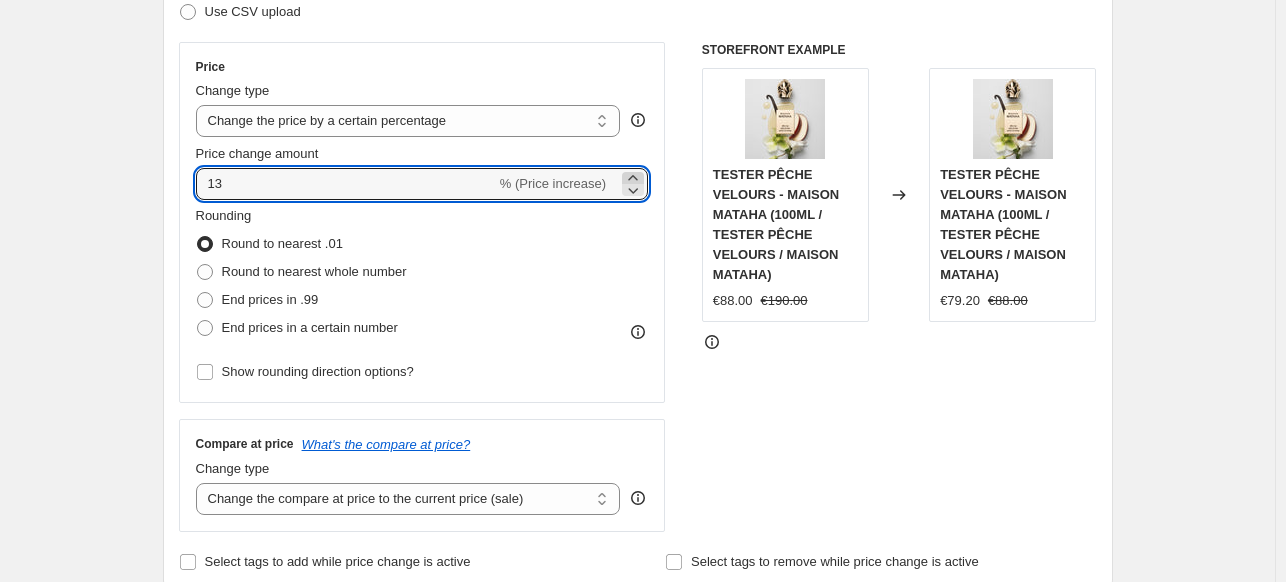 click 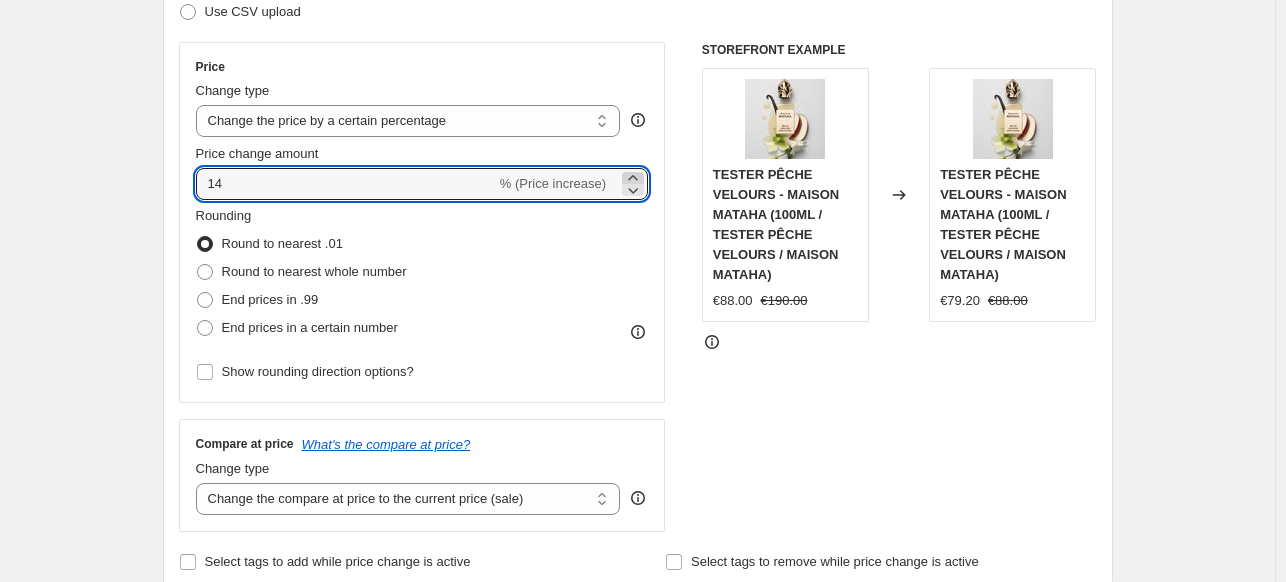click 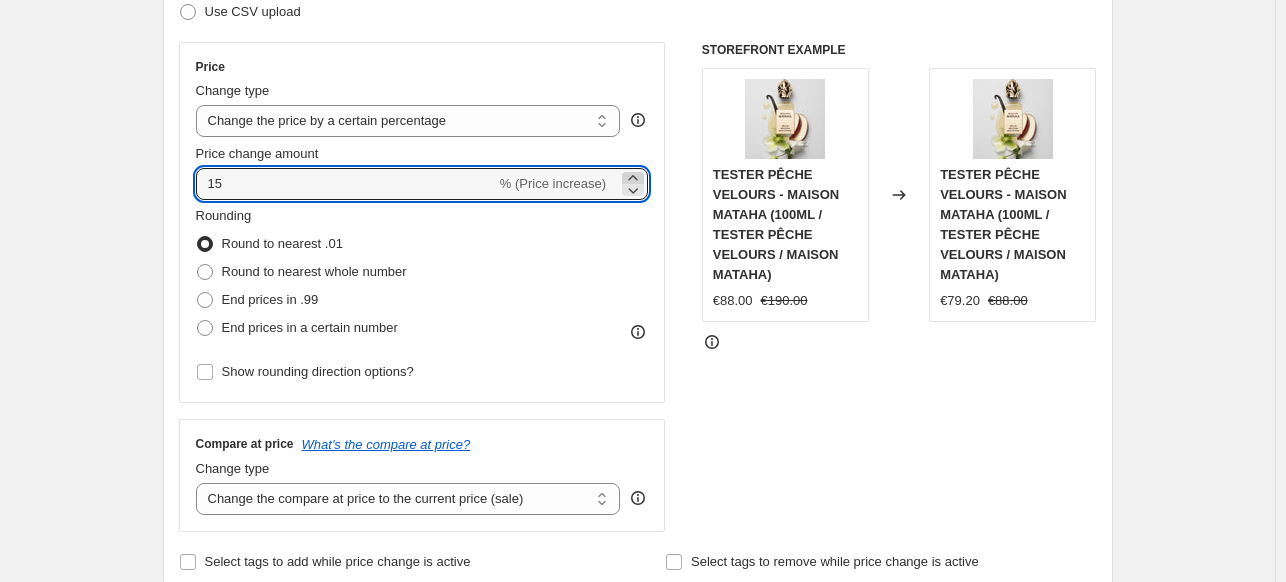 click 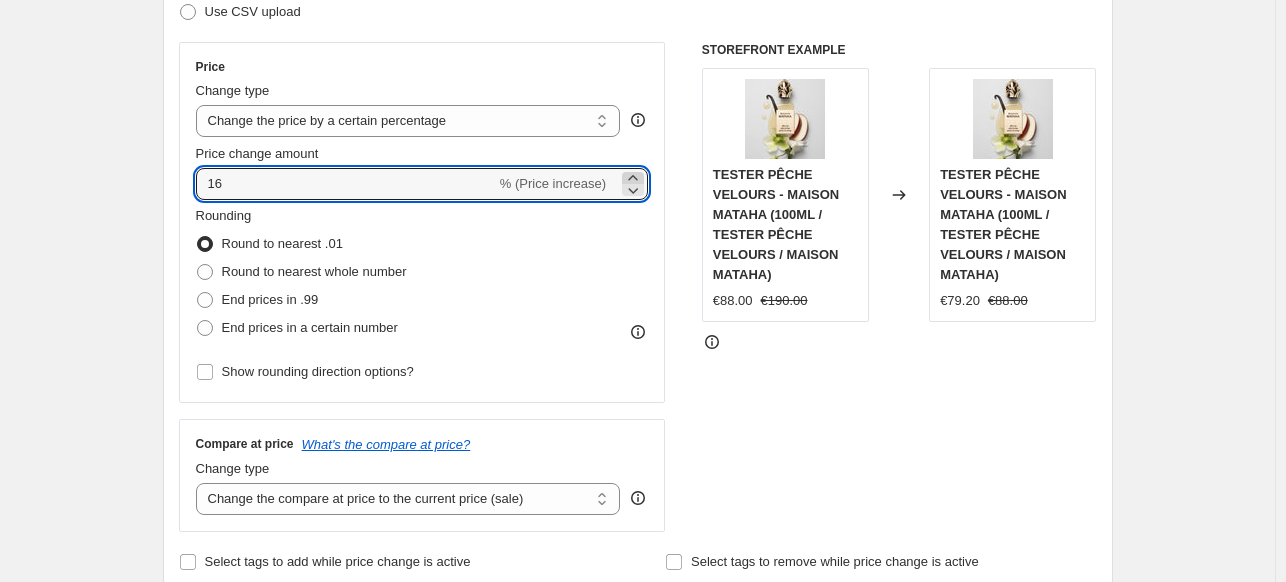 click 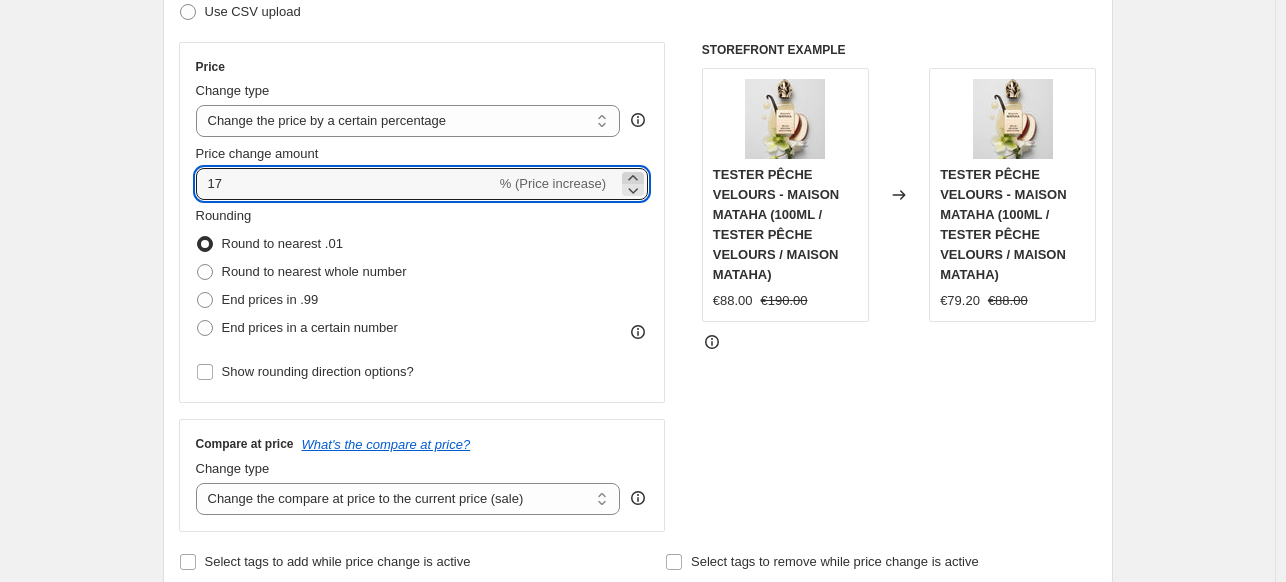 click 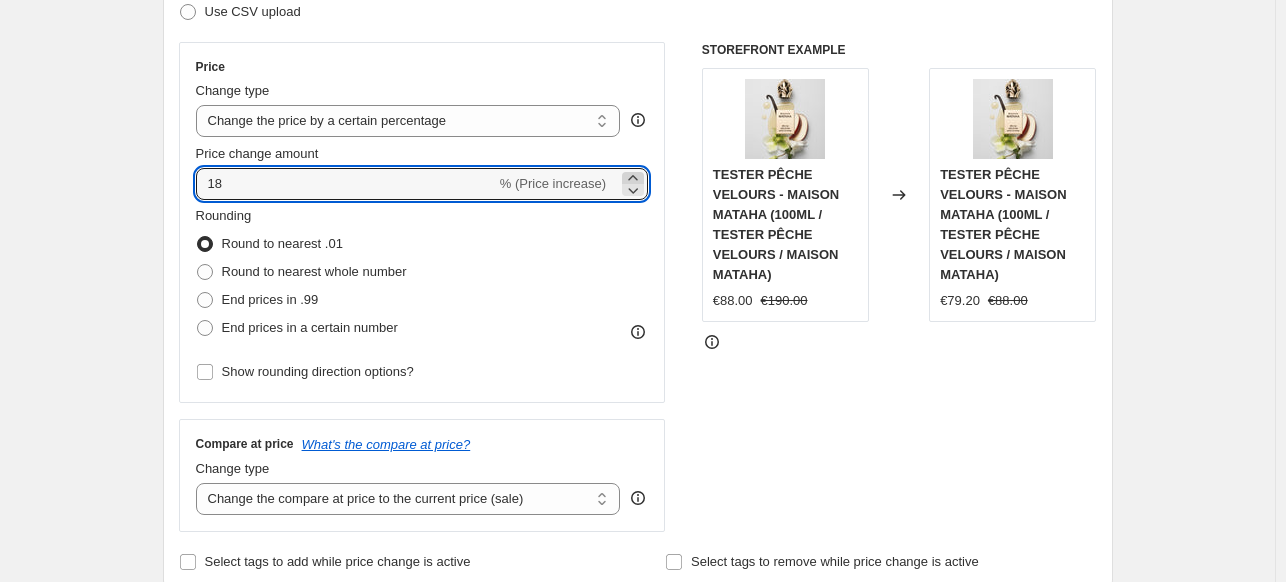click 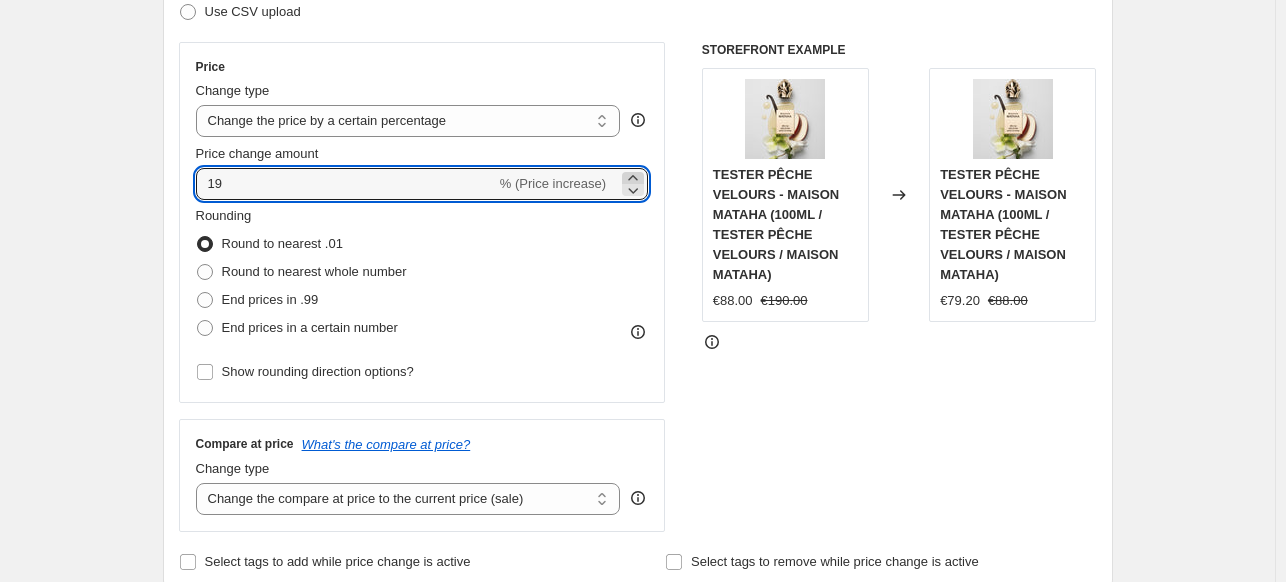 click 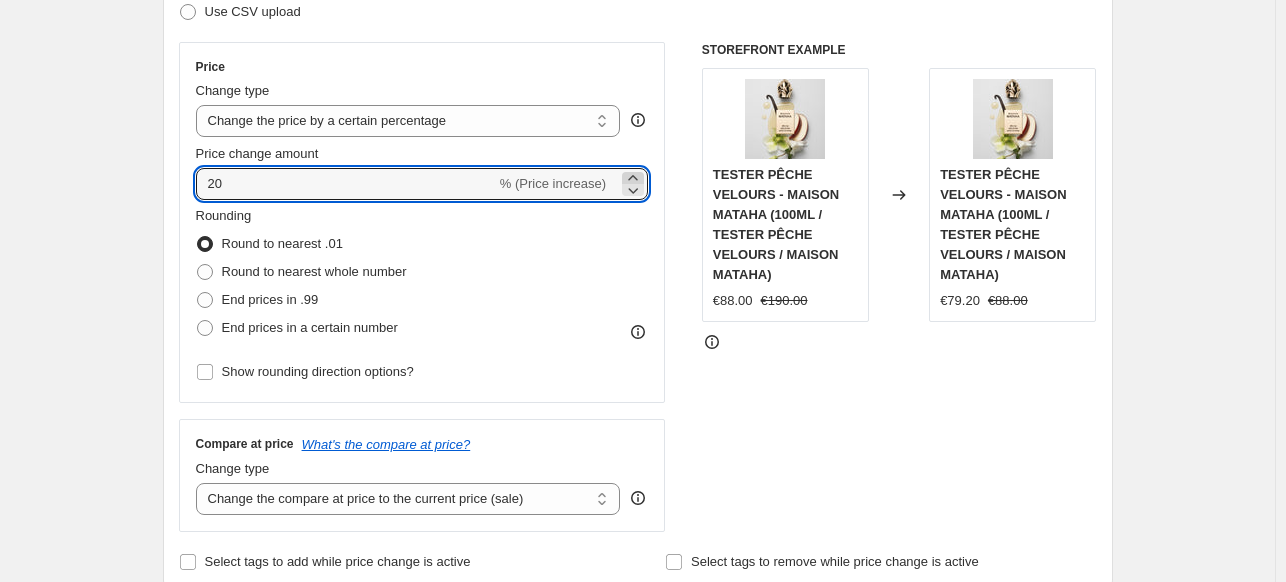 click 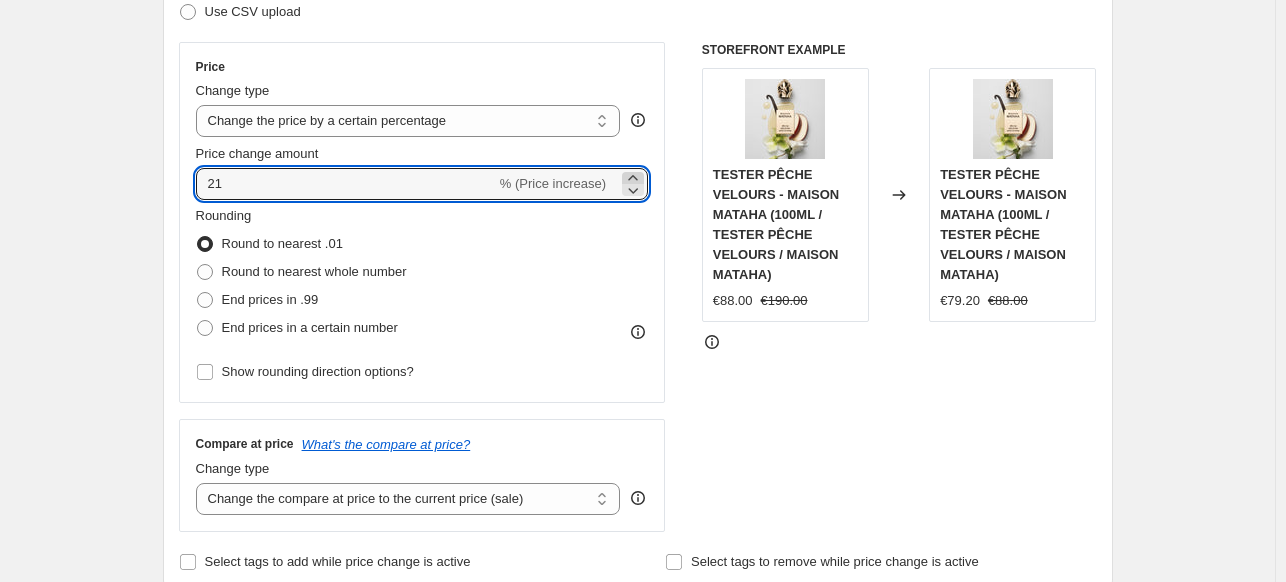 click 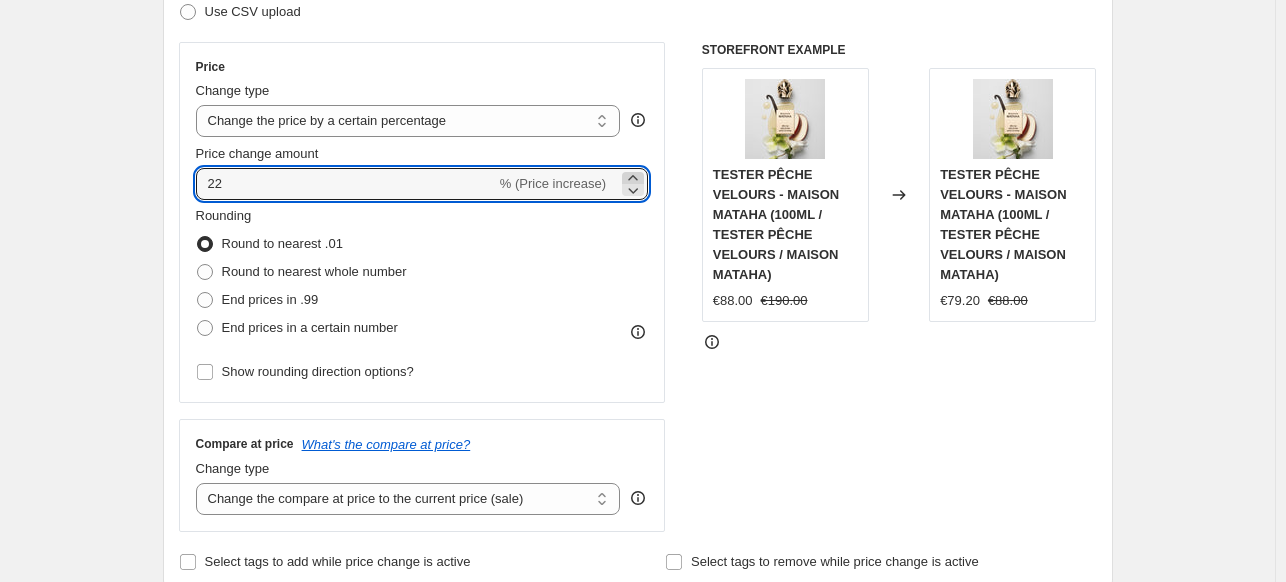 click 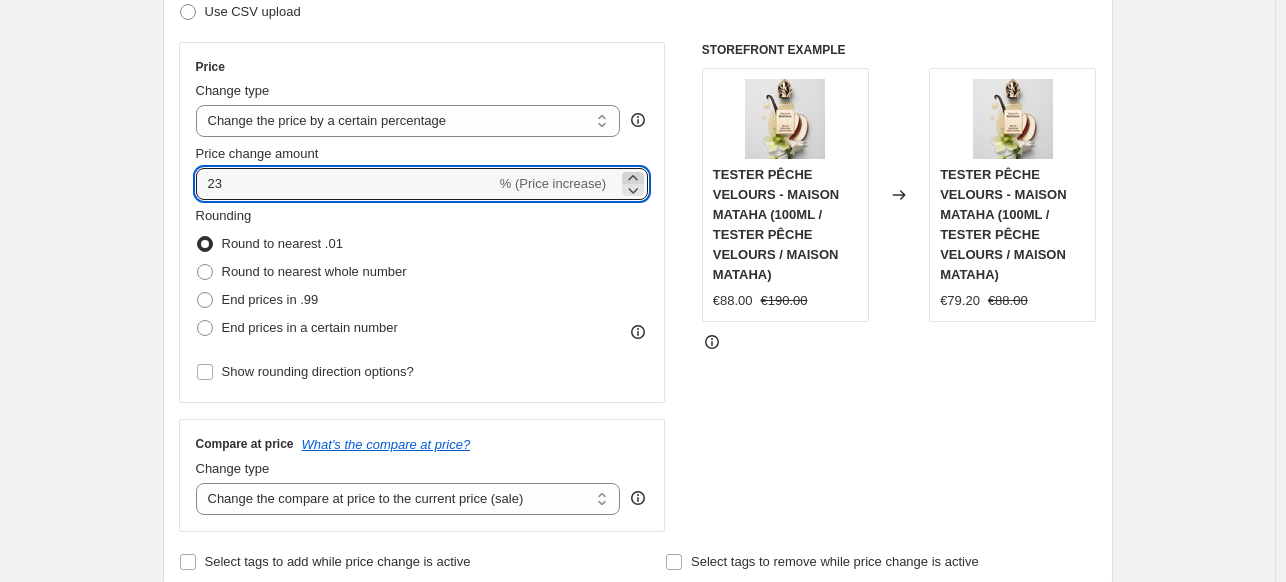 click 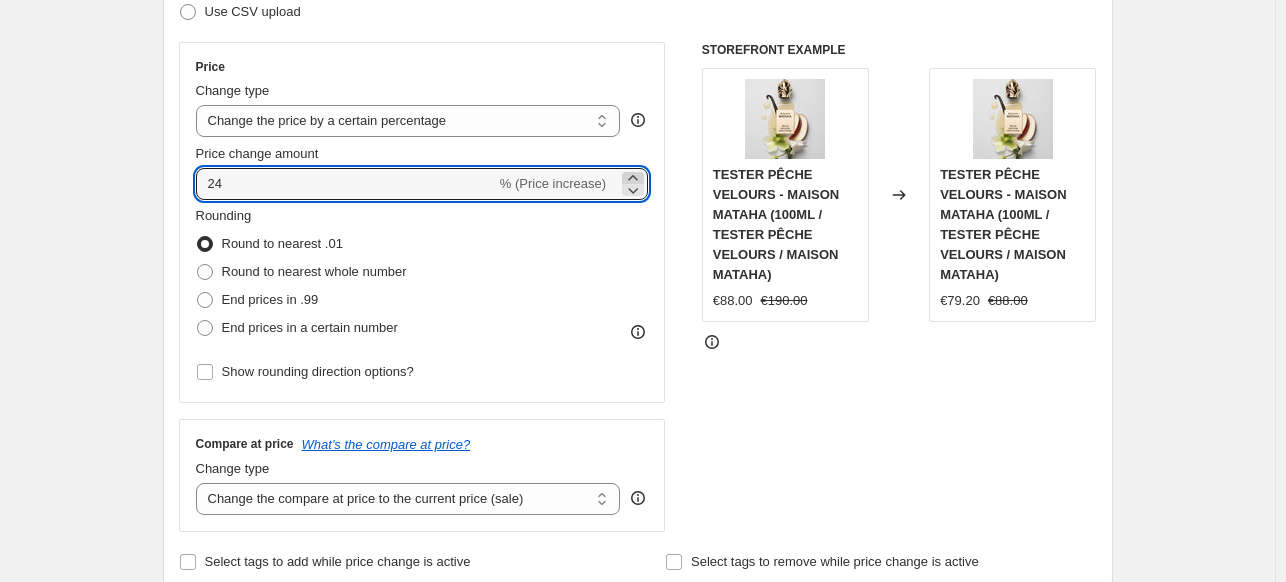 click 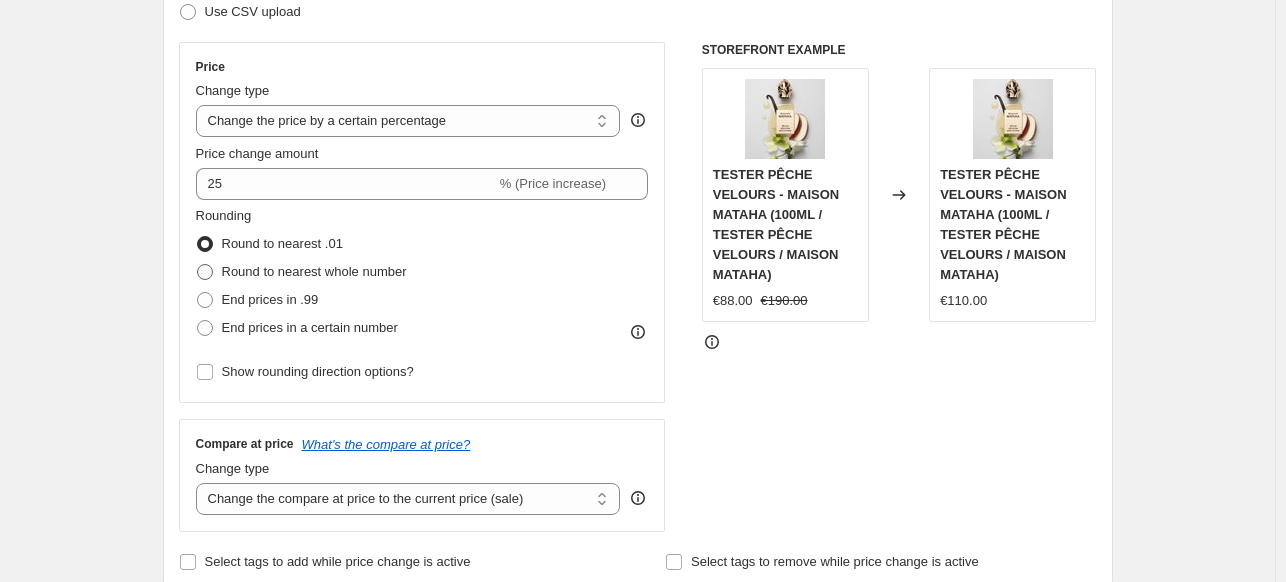 click on "Round to nearest whole number" at bounding box center (314, 271) 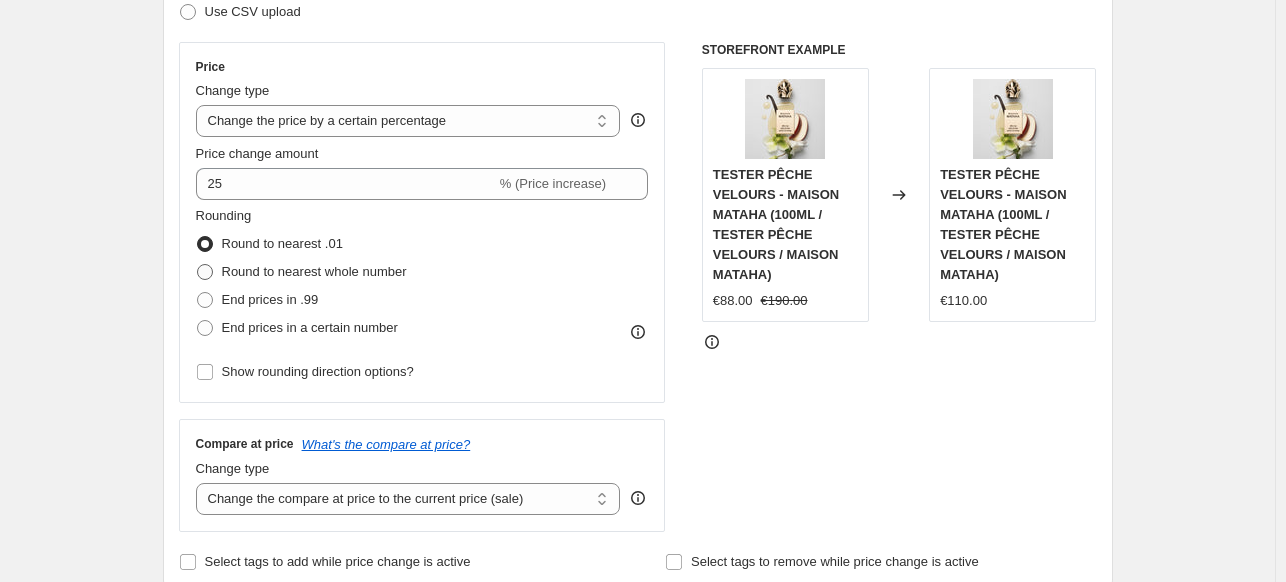 radio on "true" 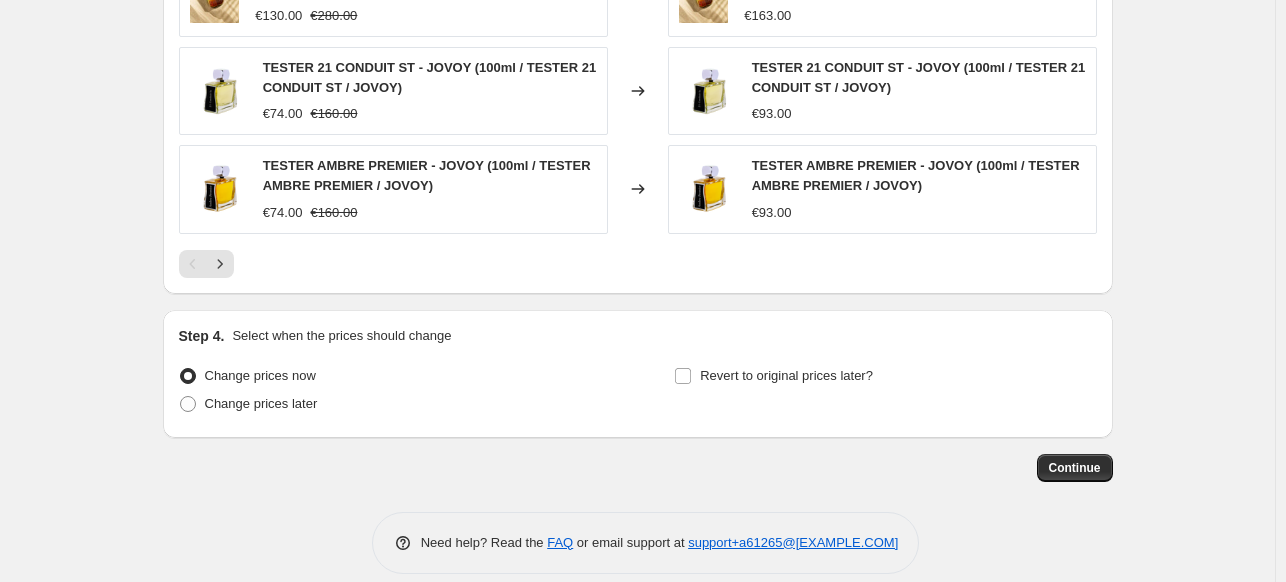 scroll, scrollTop: 1563, scrollLeft: 0, axis: vertical 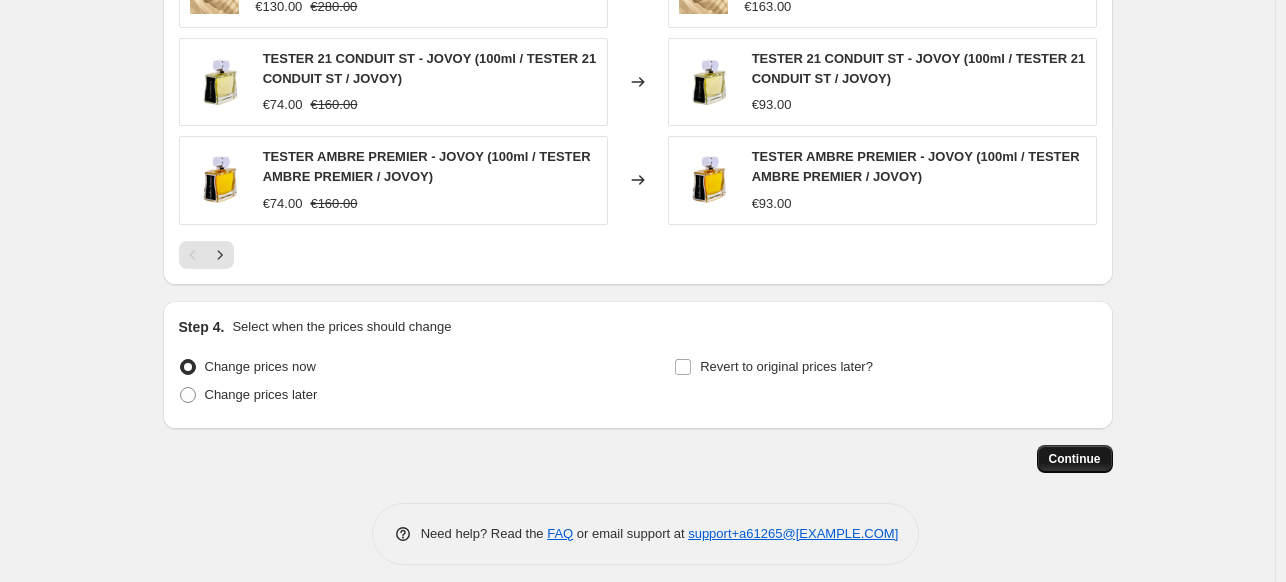 click on "Continue" at bounding box center [1075, 459] 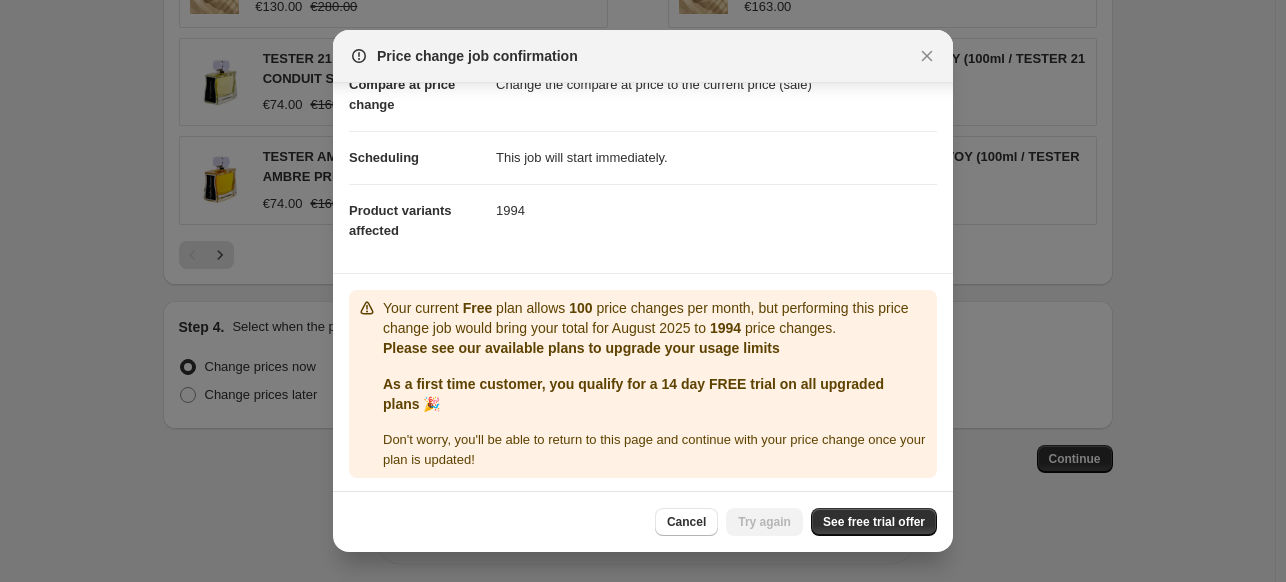 scroll, scrollTop: 114, scrollLeft: 0, axis: vertical 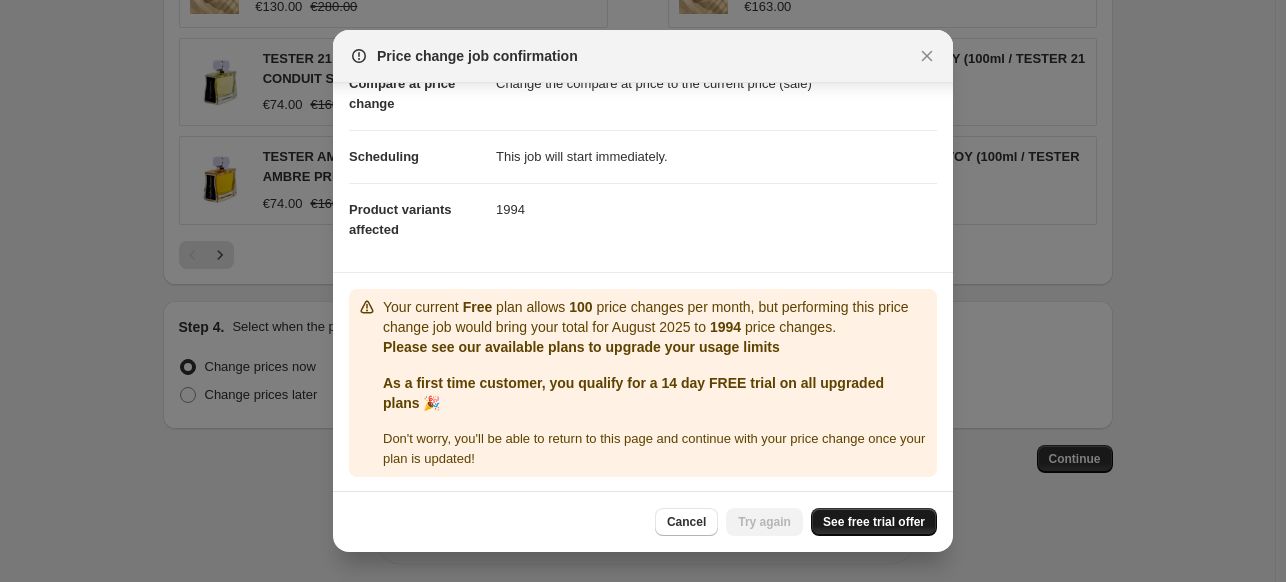 click on "See free trial offer" at bounding box center (874, 522) 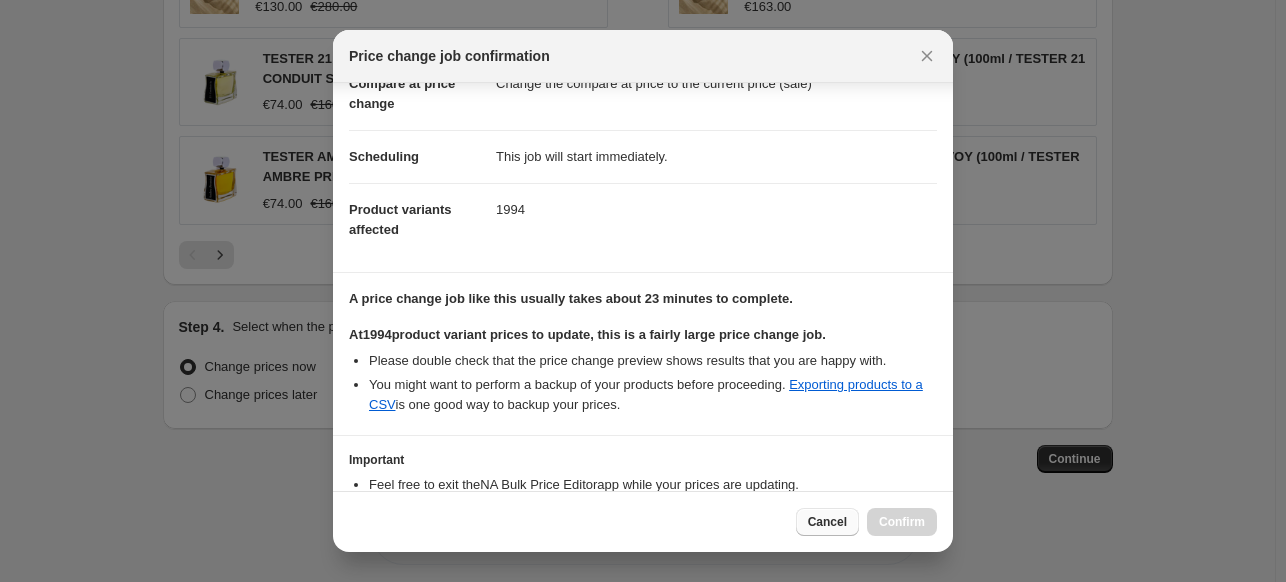 click on "Cancel" at bounding box center [827, 522] 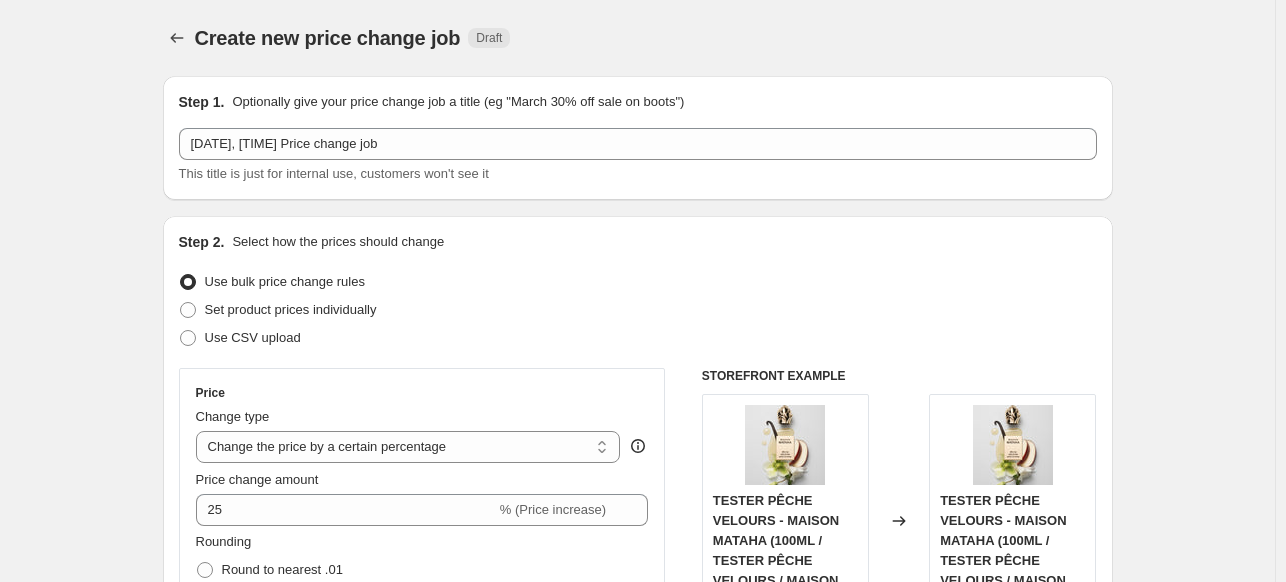 scroll, scrollTop: 1563, scrollLeft: 0, axis: vertical 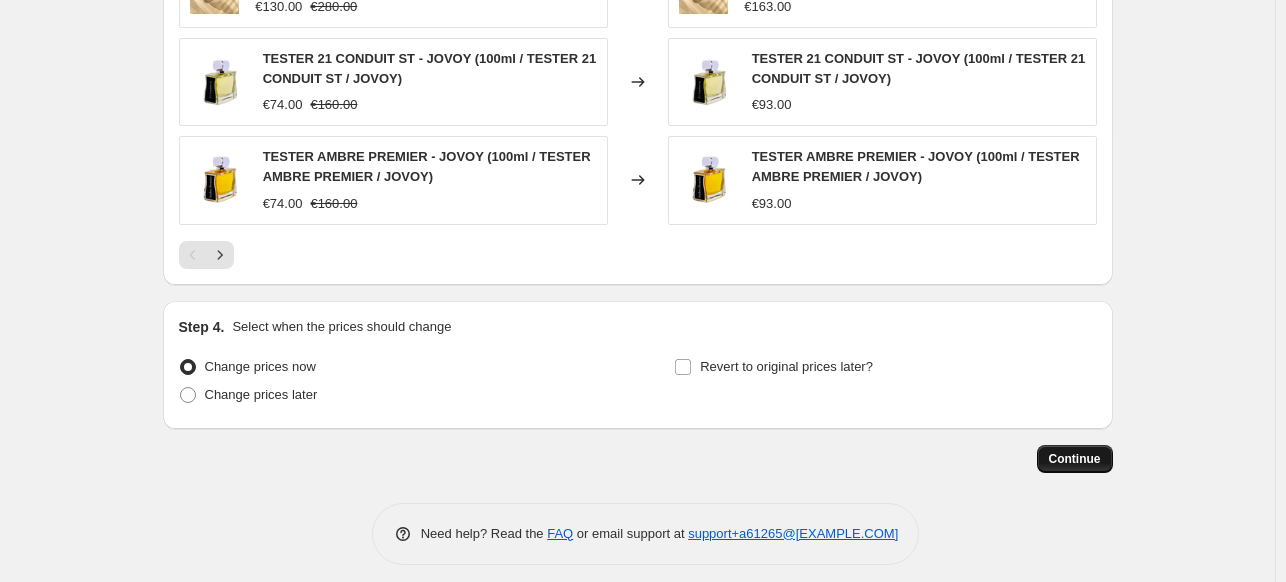 click on "Continue" at bounding box center (1075, 459) 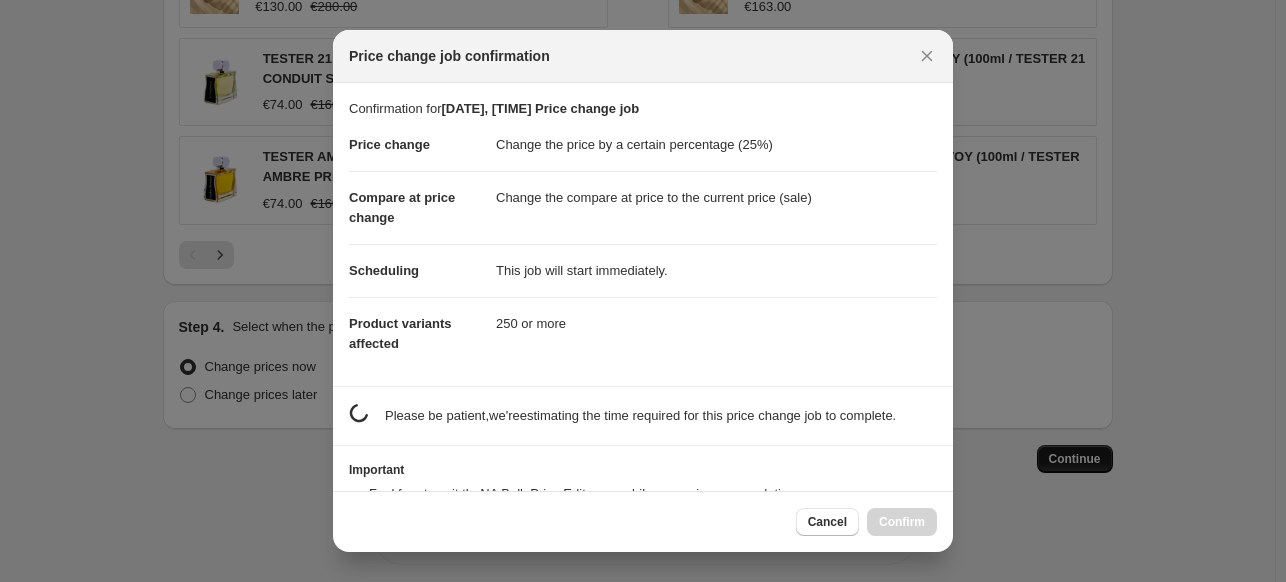 scroll, scrollTop: 0, scrollLeft: 0, axis: both 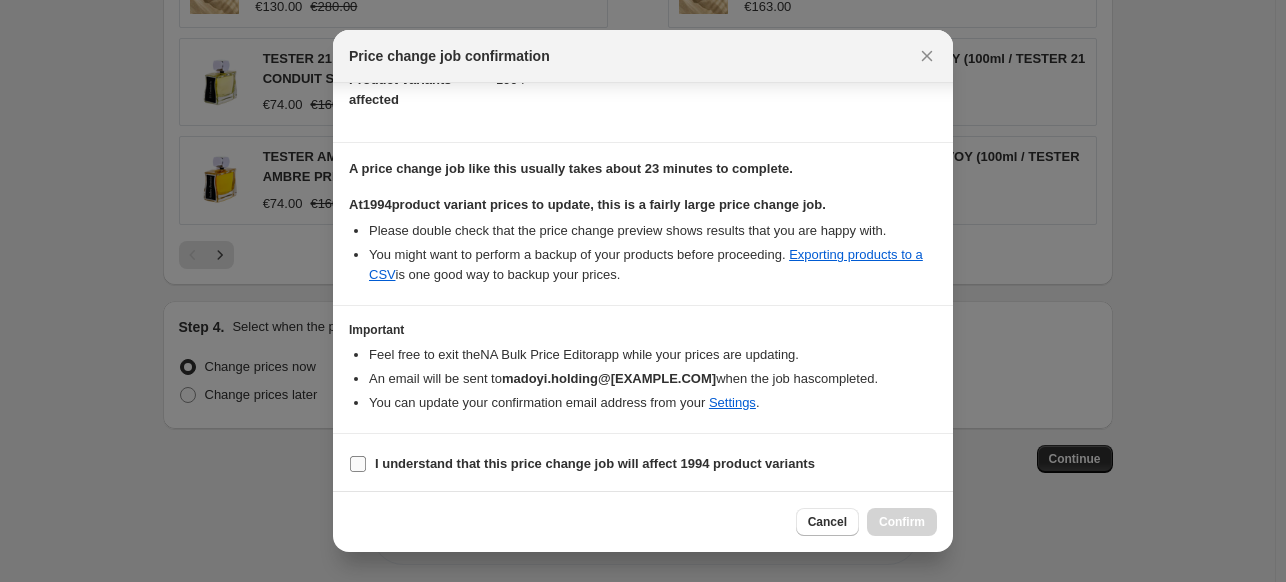 click on "I understand that this price change job will affect 1994 product variants" at bounding box center (595, 463) 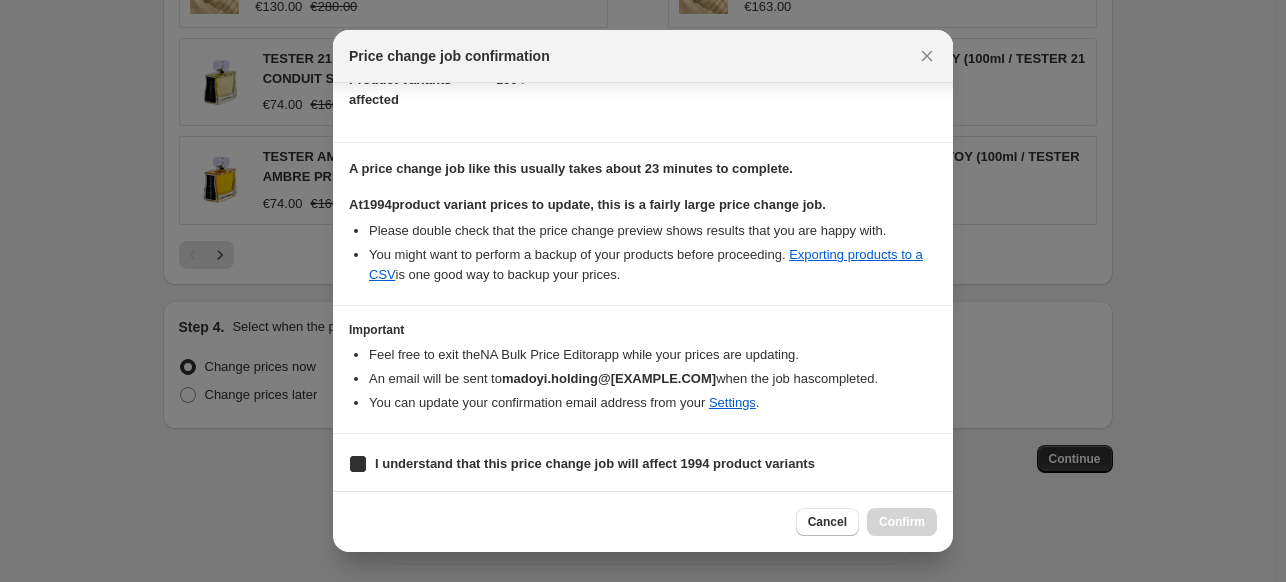 checkbox on "true" 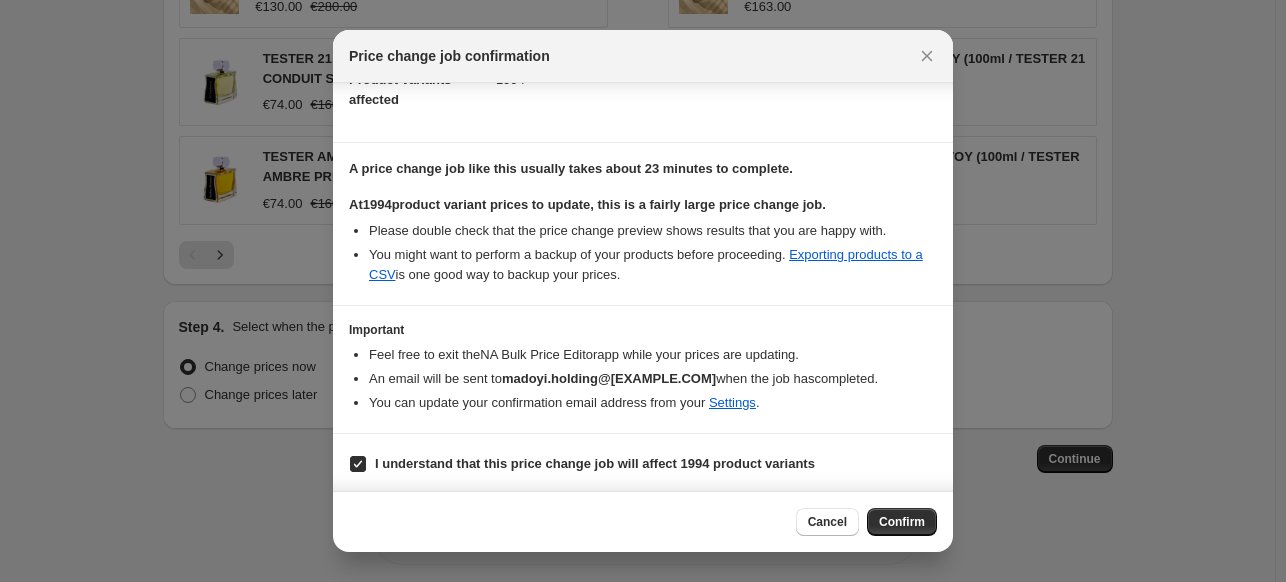 scroll, scrollTop: 240, scrollLeft: 0, axis: vertical 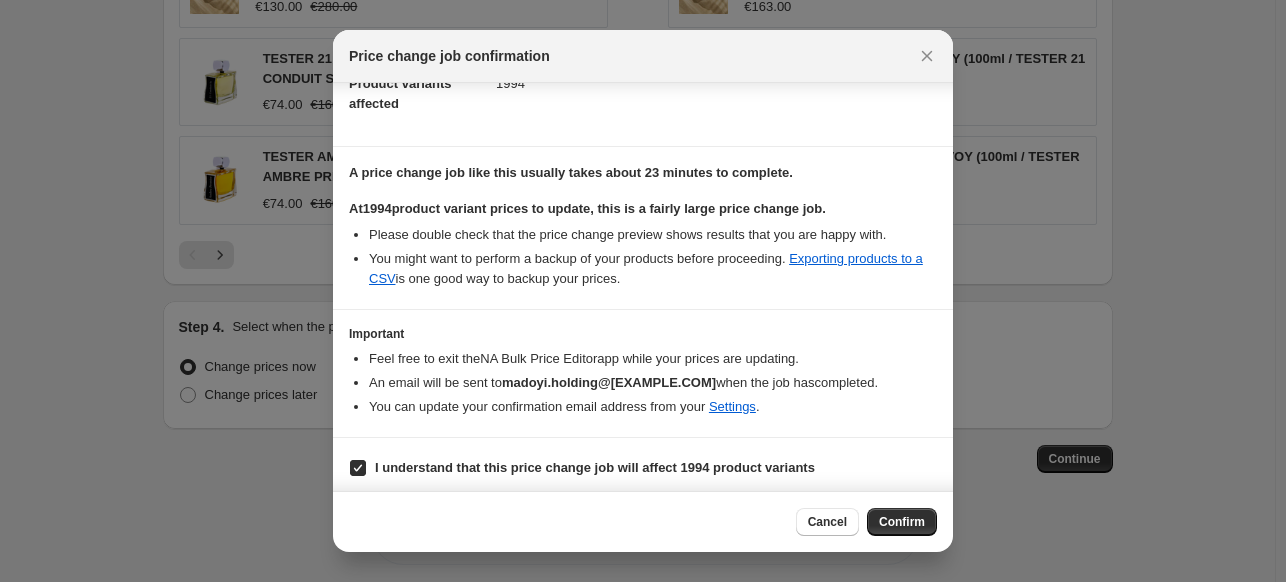drag, startPoint x: 364, startPoint y: 357, endPoint x: 820, endPoint y: 365, distance: 456.07016 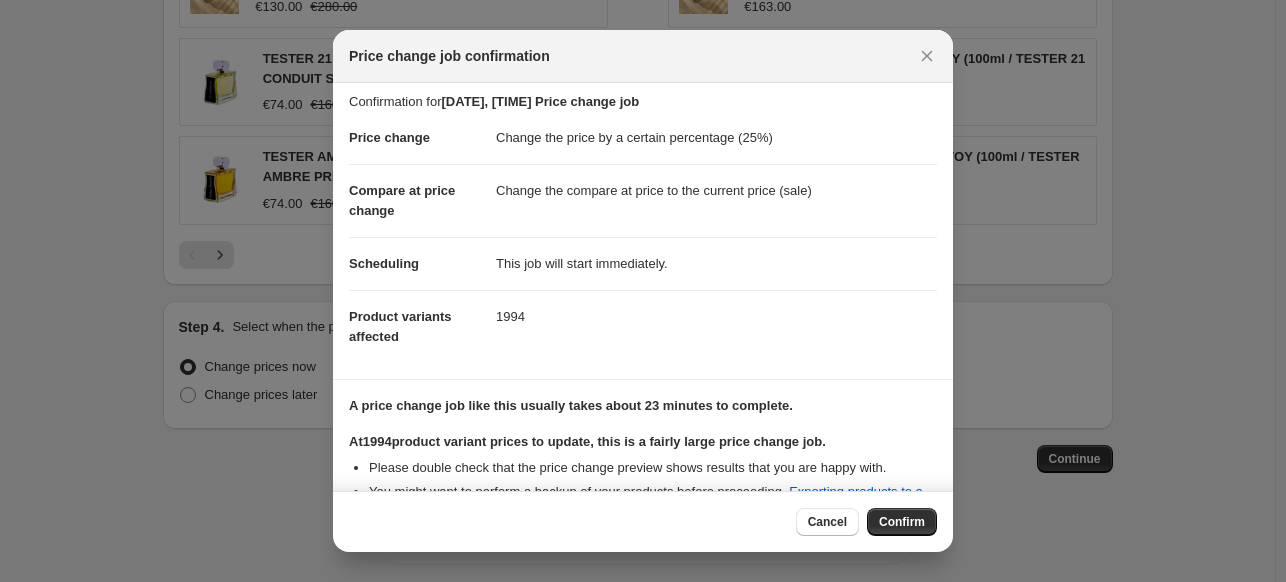 scroll, scrollTop: 0, scrollLeft: 0, axis: both 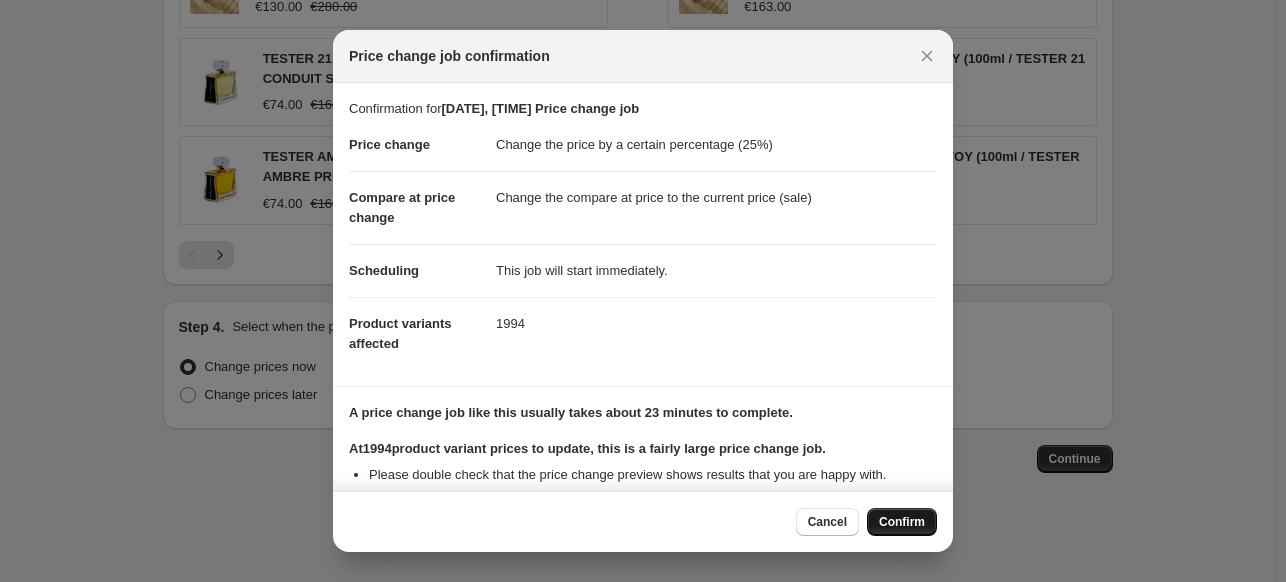 click on "Confirm" at bounding box center [902, 522] 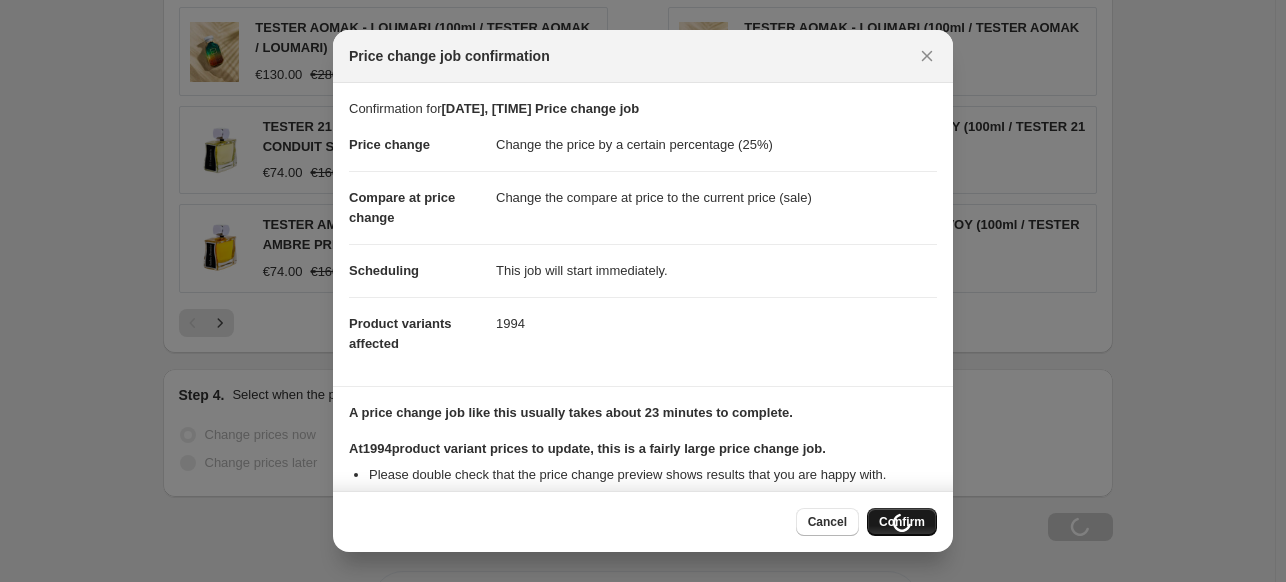 scroll, scrollTop: 1631, scrollLeft: 0, axis: vertical 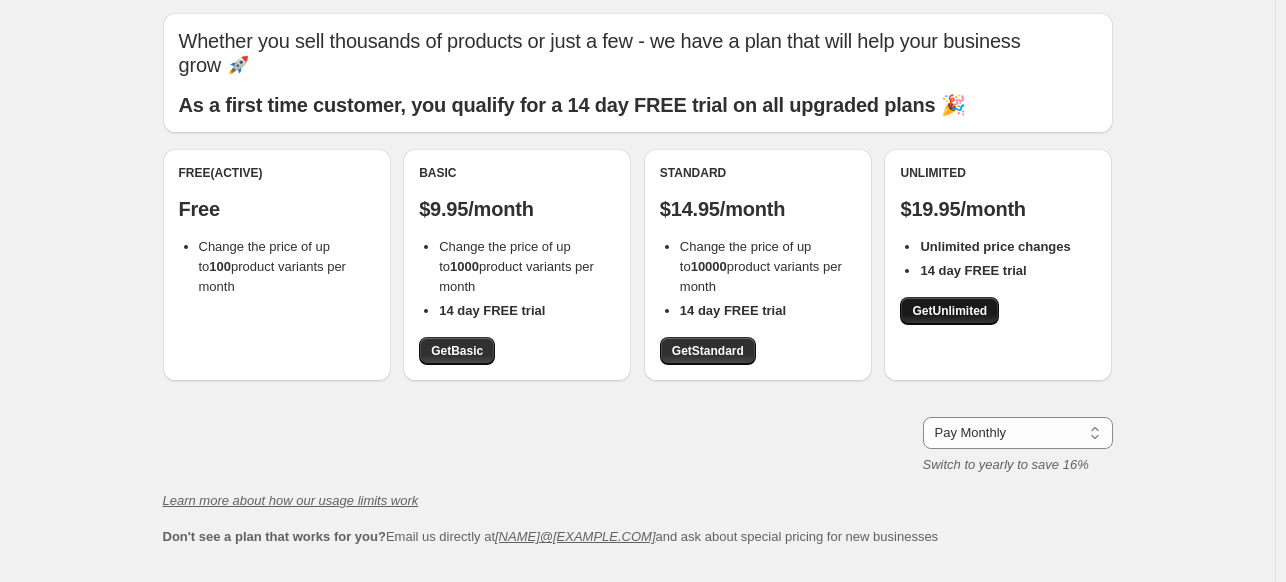 click on "Get  Unlimited" at bounding box center (949, 311) 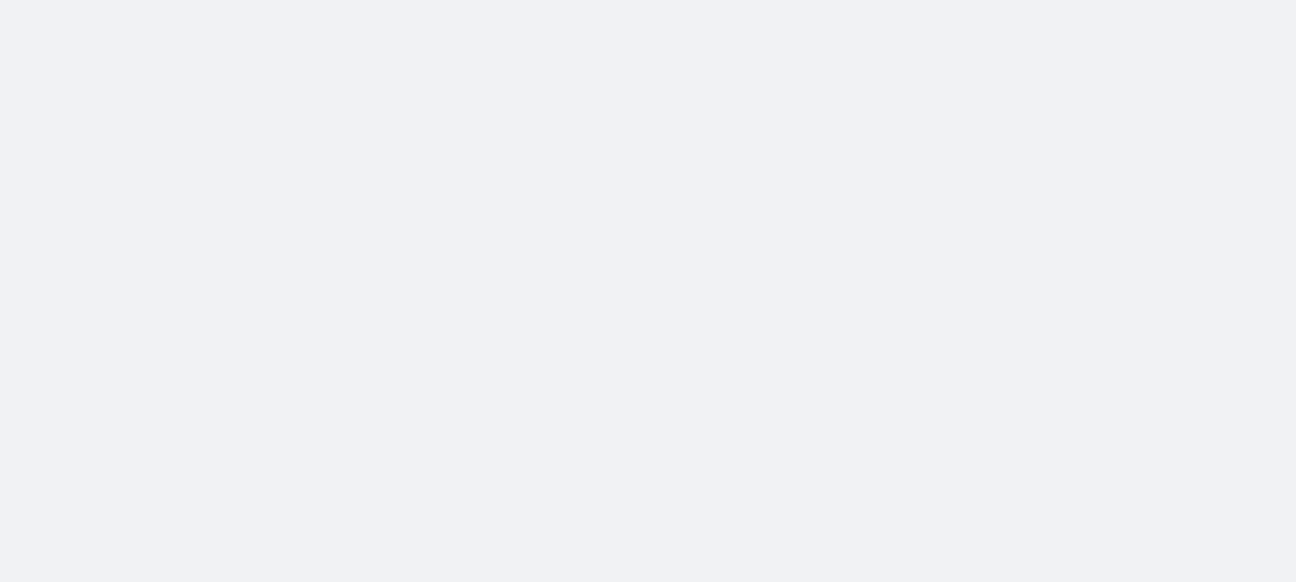 scroll, scrollTop: 0, scrollLeft: 0, axis: both 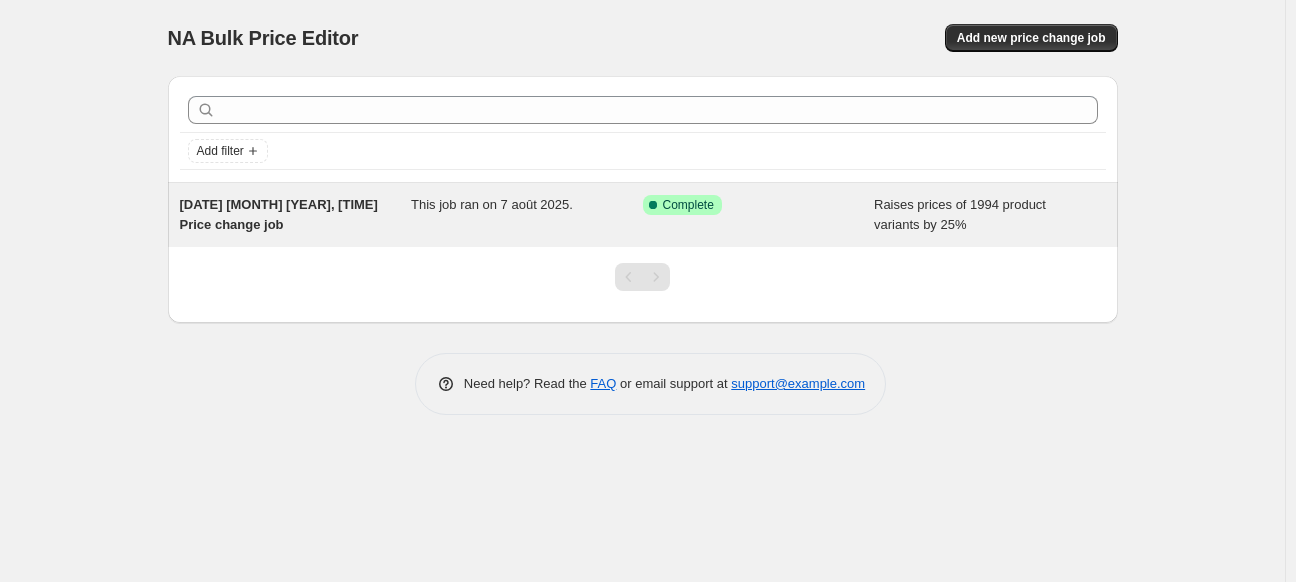 click on "[DATE] [MONTH] [YEAR], [TIME] Price change job" at bounding box center (296, 215) 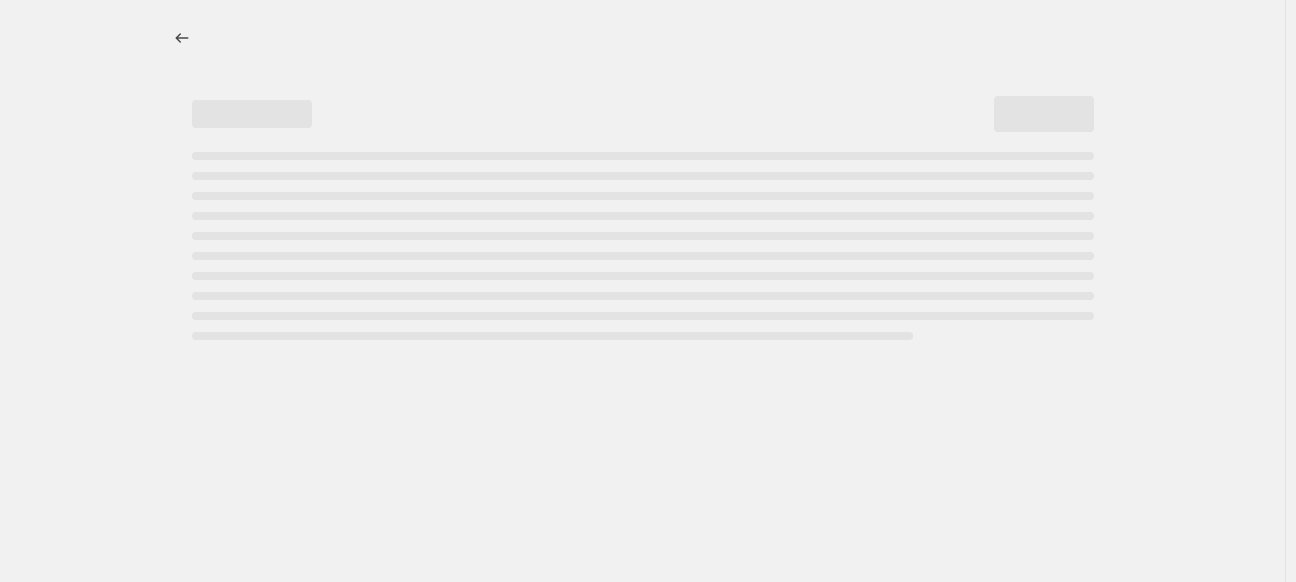select on "percentage" 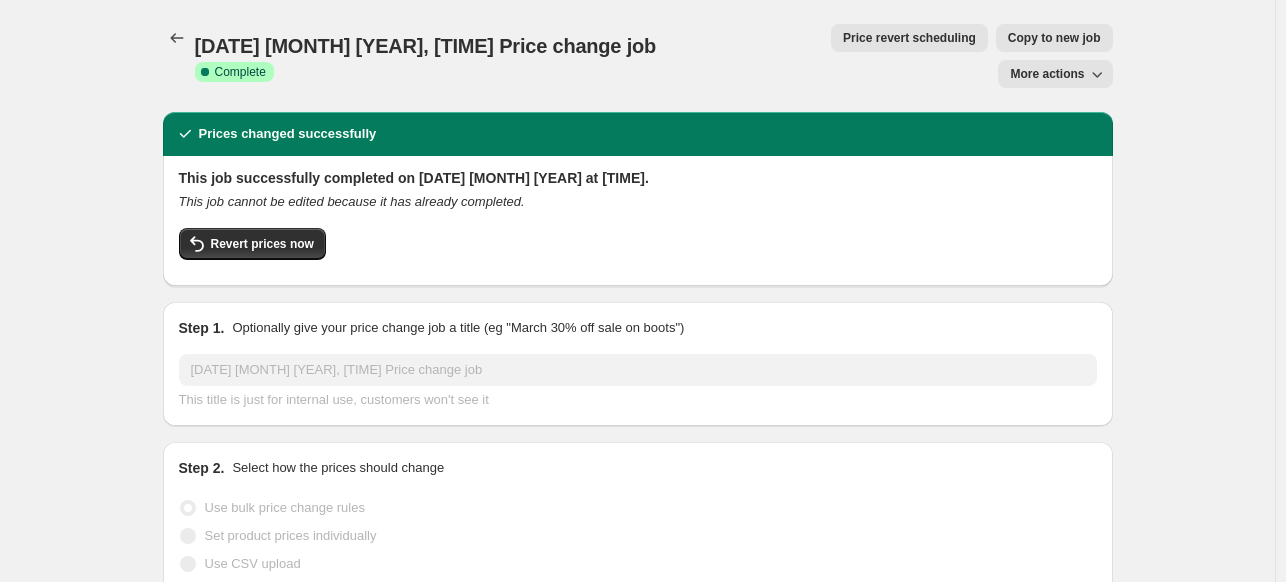 select on "tag" 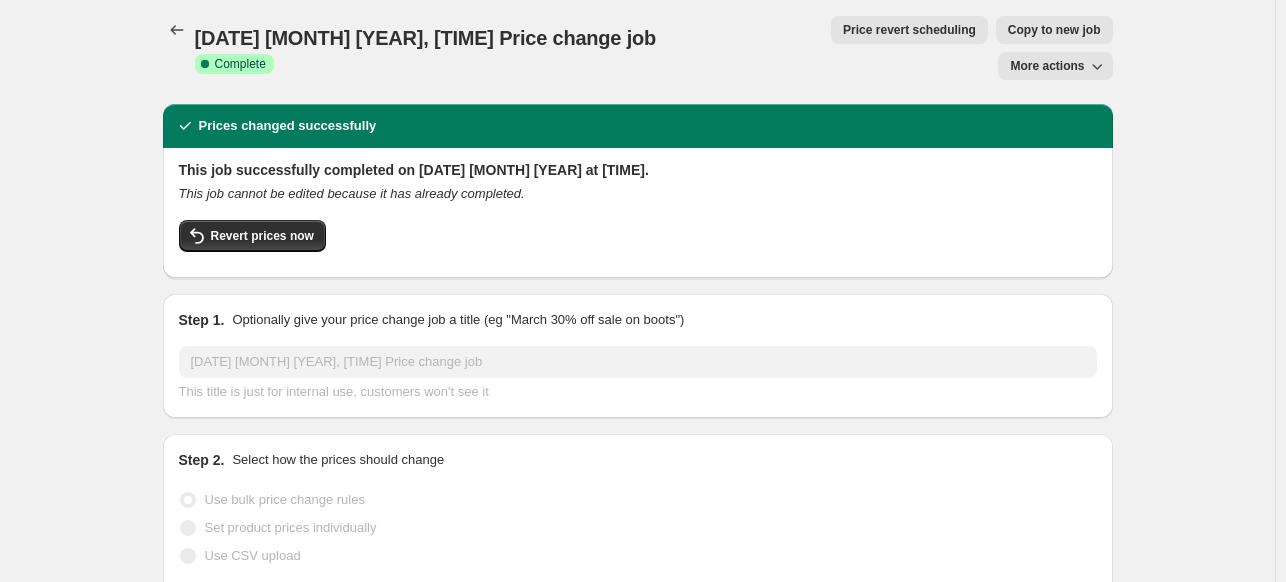 scroll, scrollTop: 0, scrollLeft: 0, axis: both 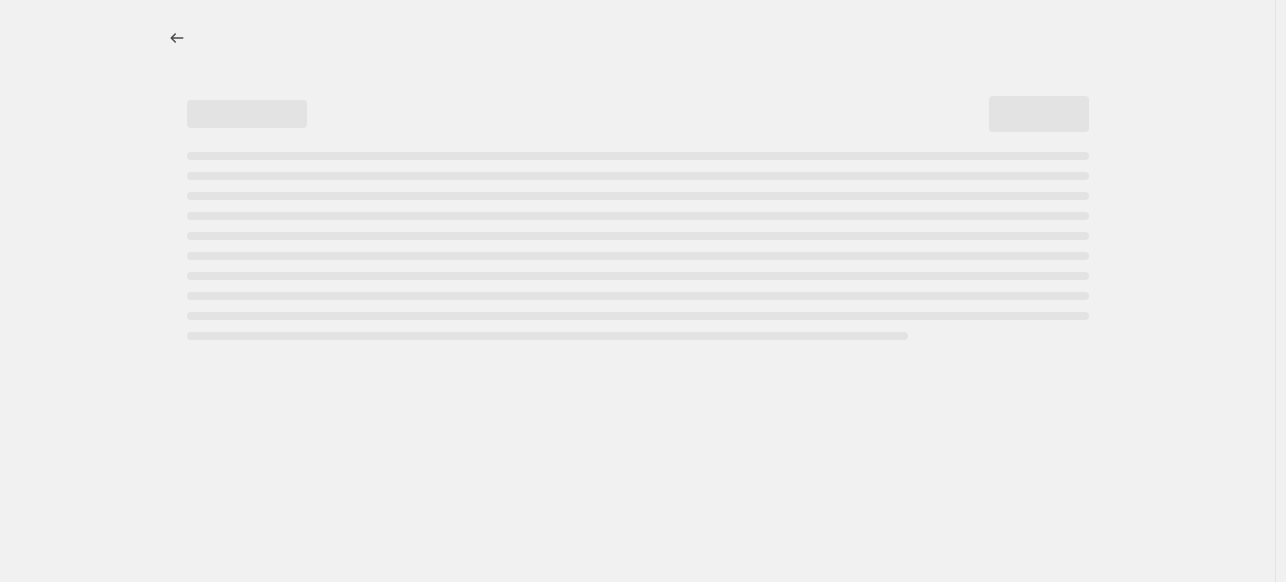 select on "percentage" 